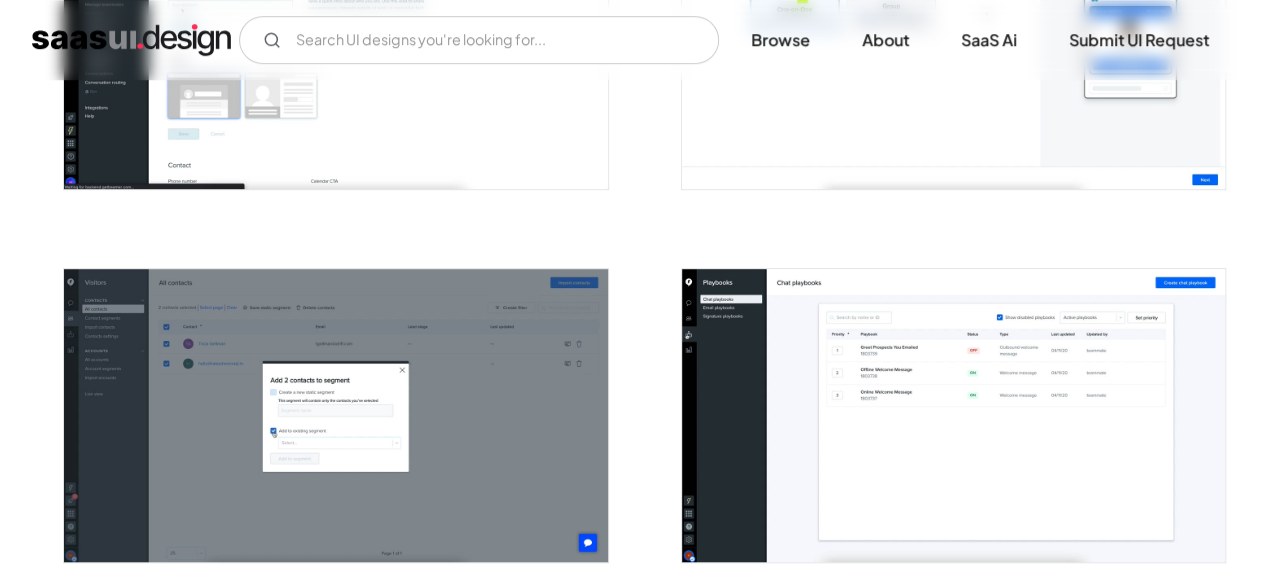 scroll, scrollTop: 3800, scrollLeft: 0, axis: vertical 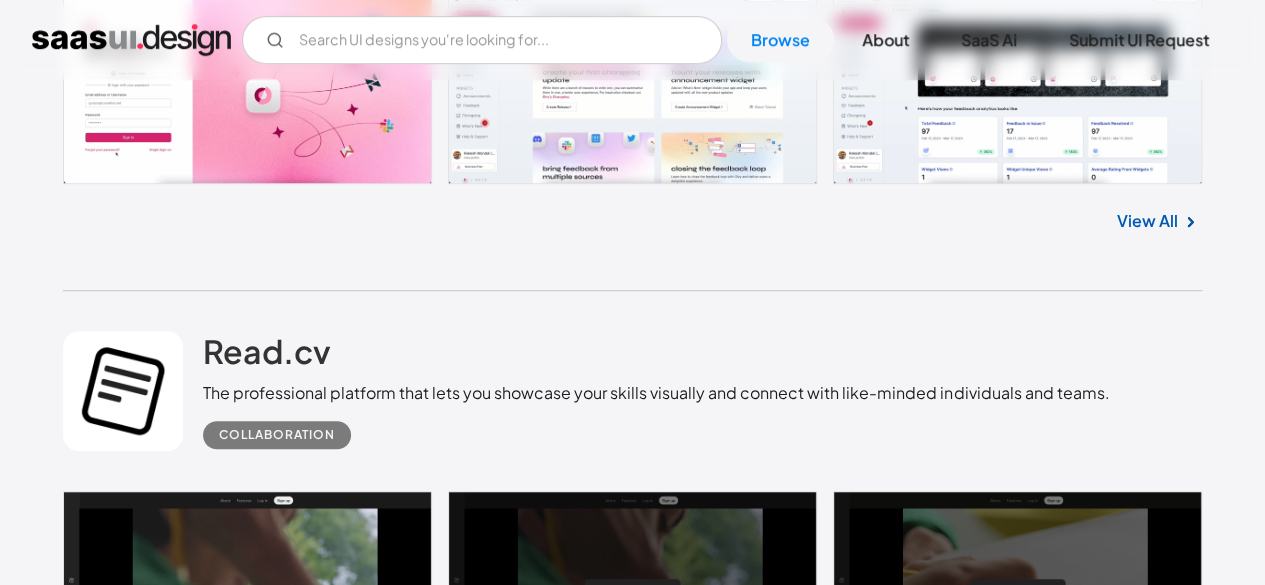 click on "View All" at bounding box center (1147, 1277) 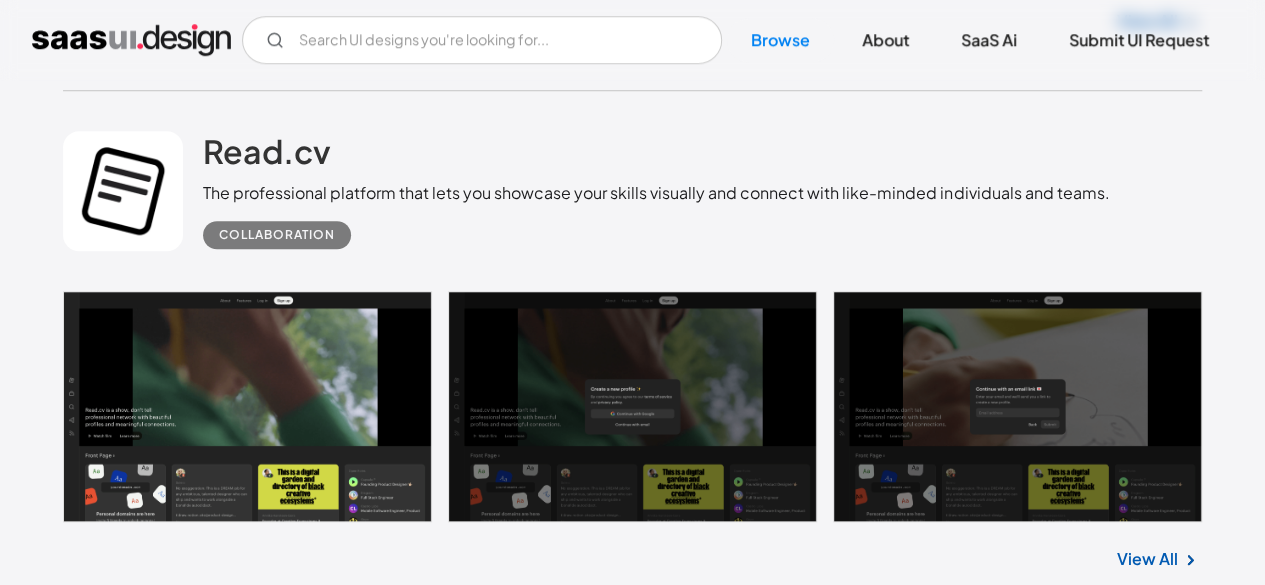 scroll, scrollTop: 4885, scrollLeft: 0, axis: vertical 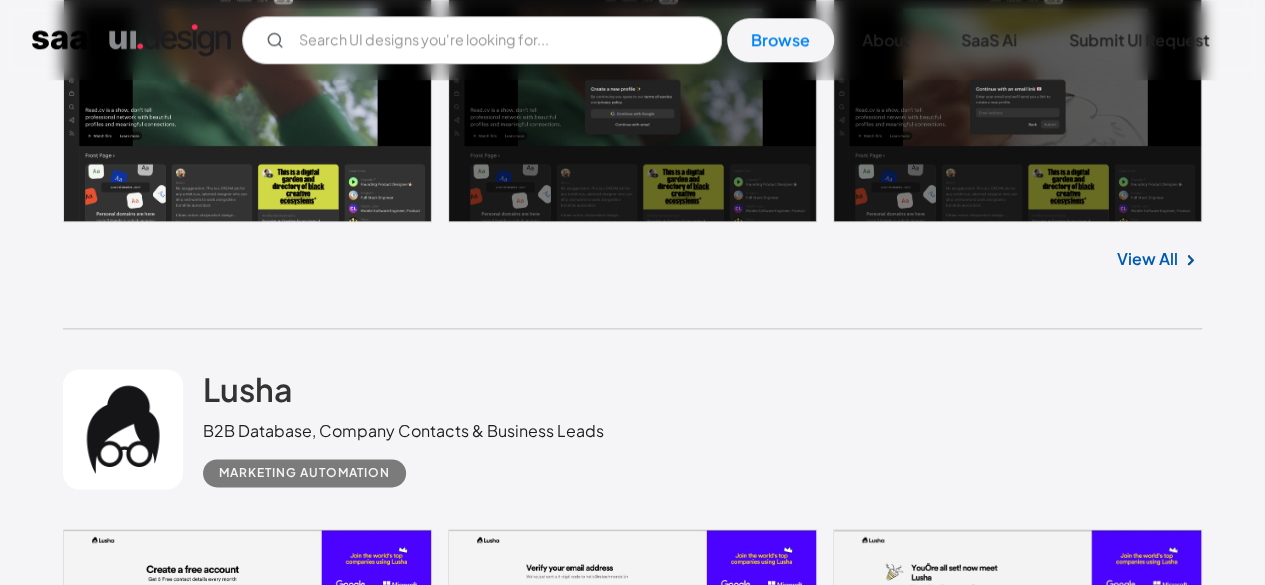 click on "View All" at bounding box center (1147, 1315) 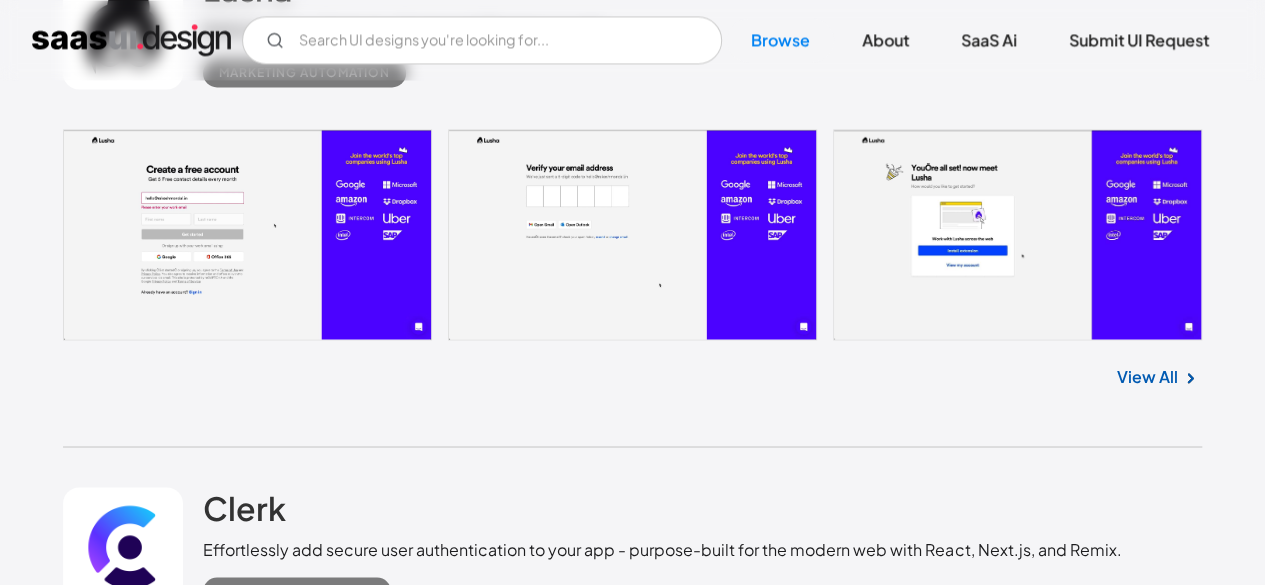 scroll, scrollTop: 5485, scrollLeft: 0, axis: vertical 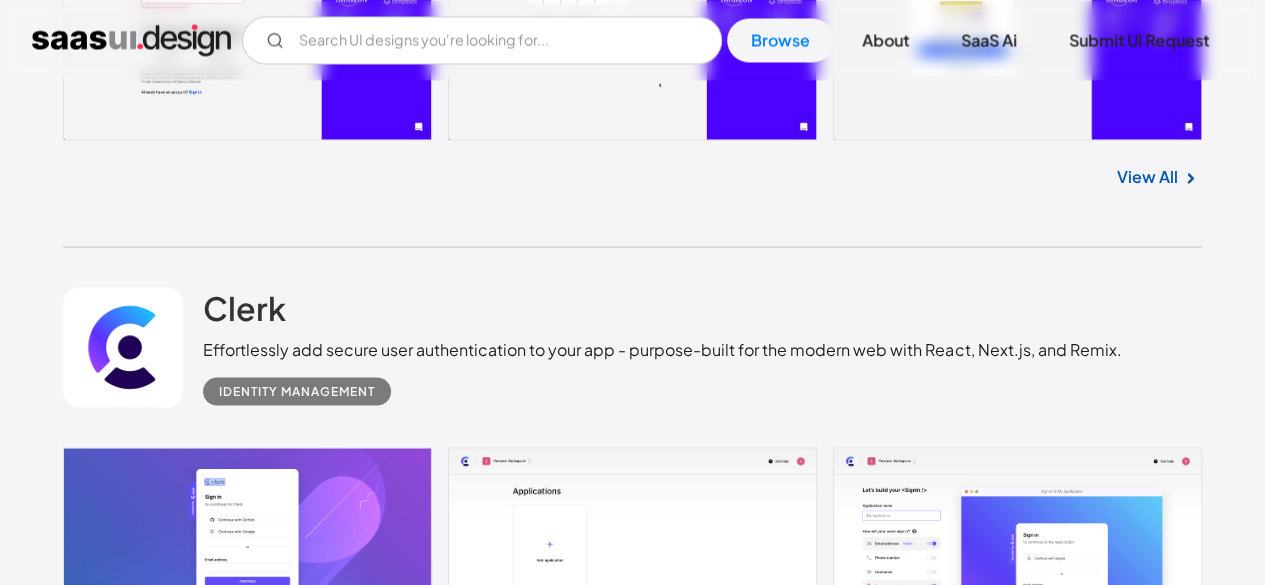click on "View All" at bounding box center (1147, 1227) 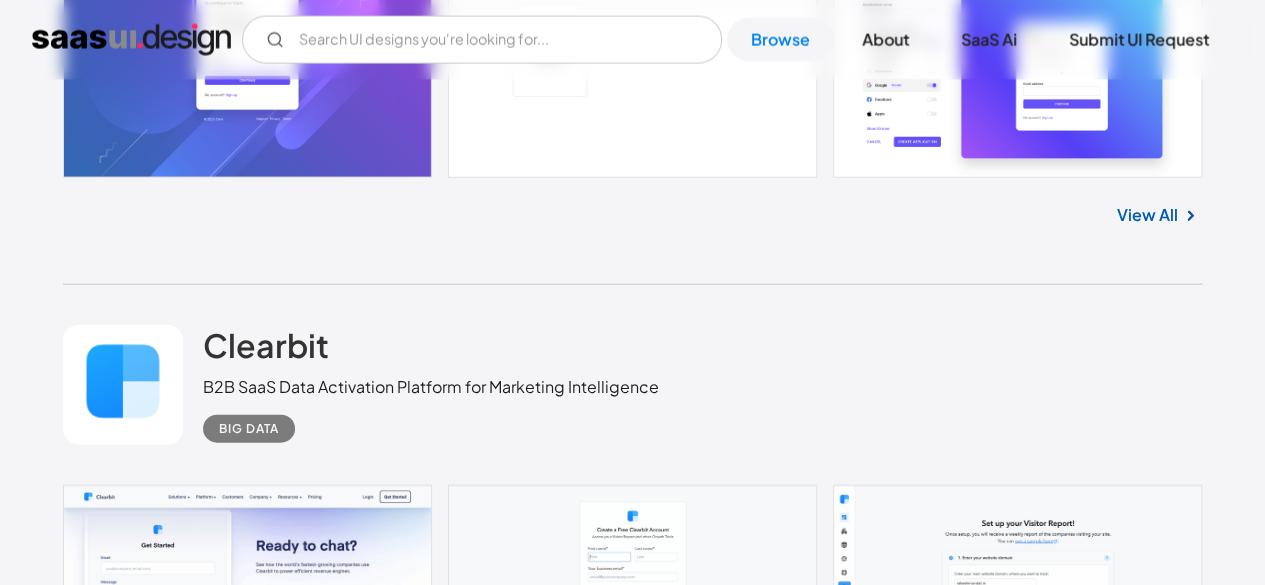 scroll, scrollTop: 6085, scrollLeft: 0, axis: vertical 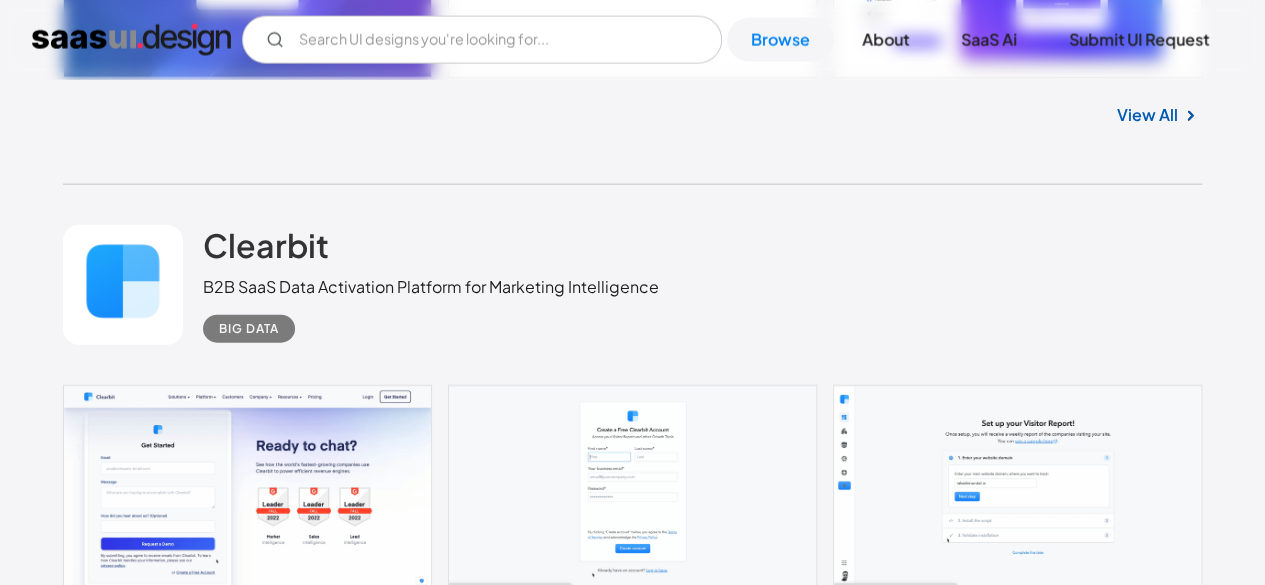 click on "View All" at bounding box center (1147, 1134) 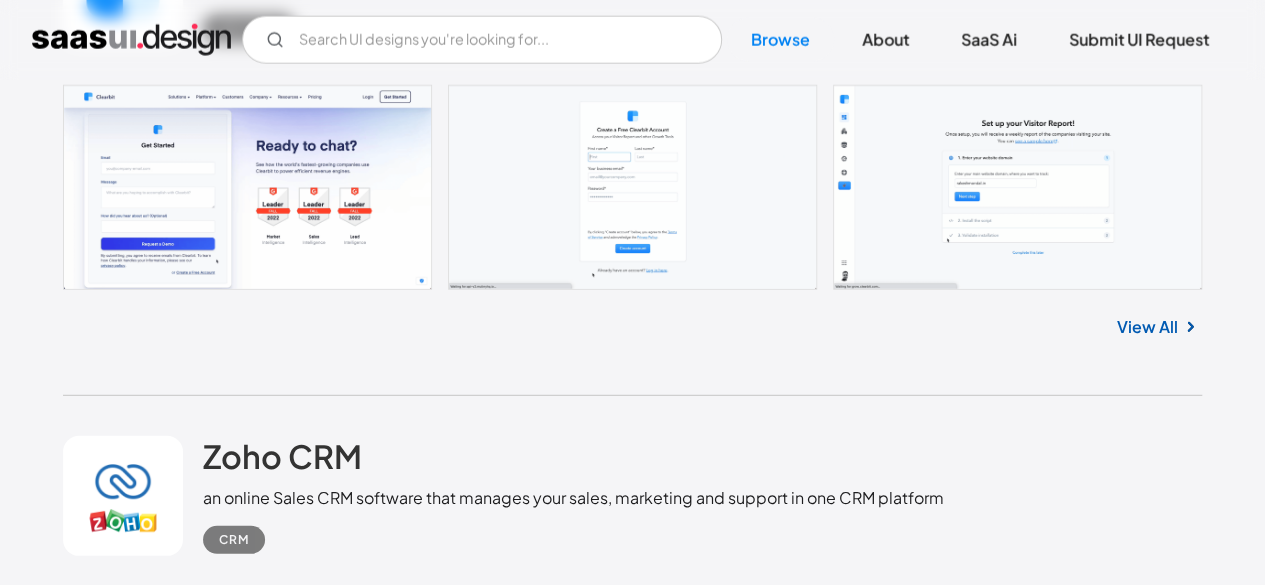 scroll, scrollTop: 6485, scrollLeft: 0, axis: vertical 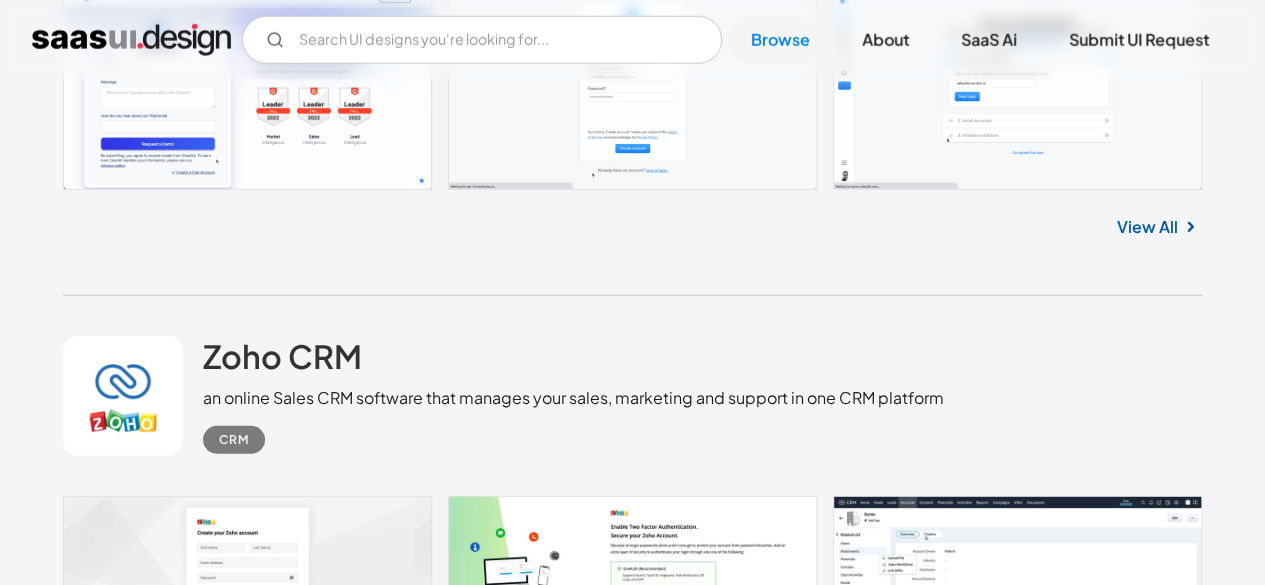 click on "View All" at bounding box center [1147, 1236] 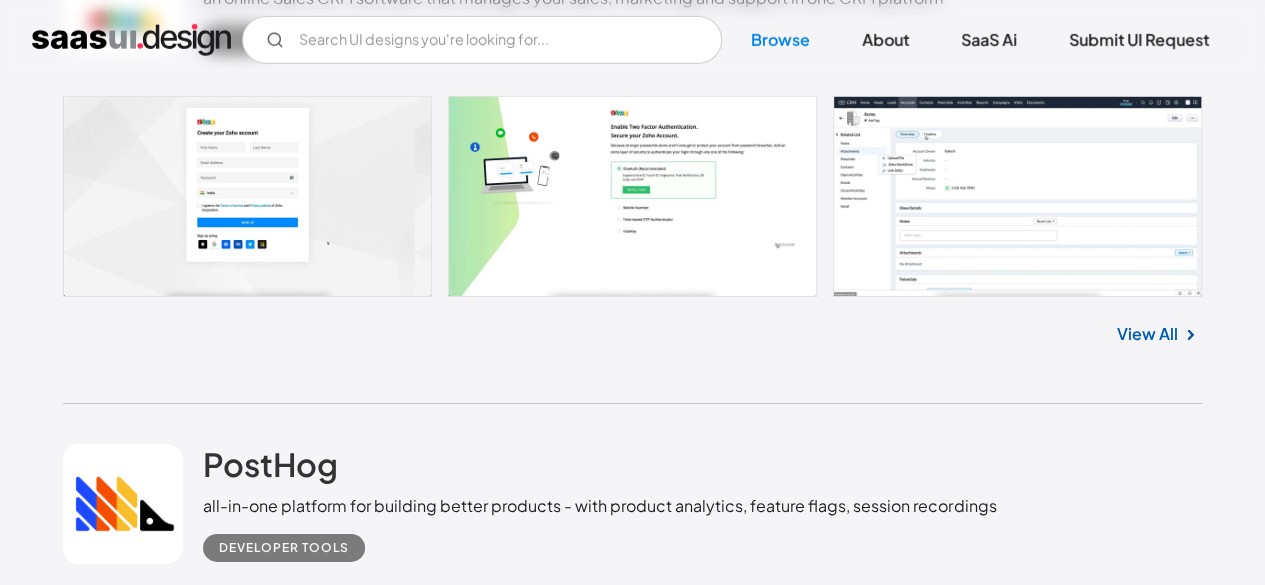 scroll, scrollTop: 6985, scrollLeft: 0, axis: vertical 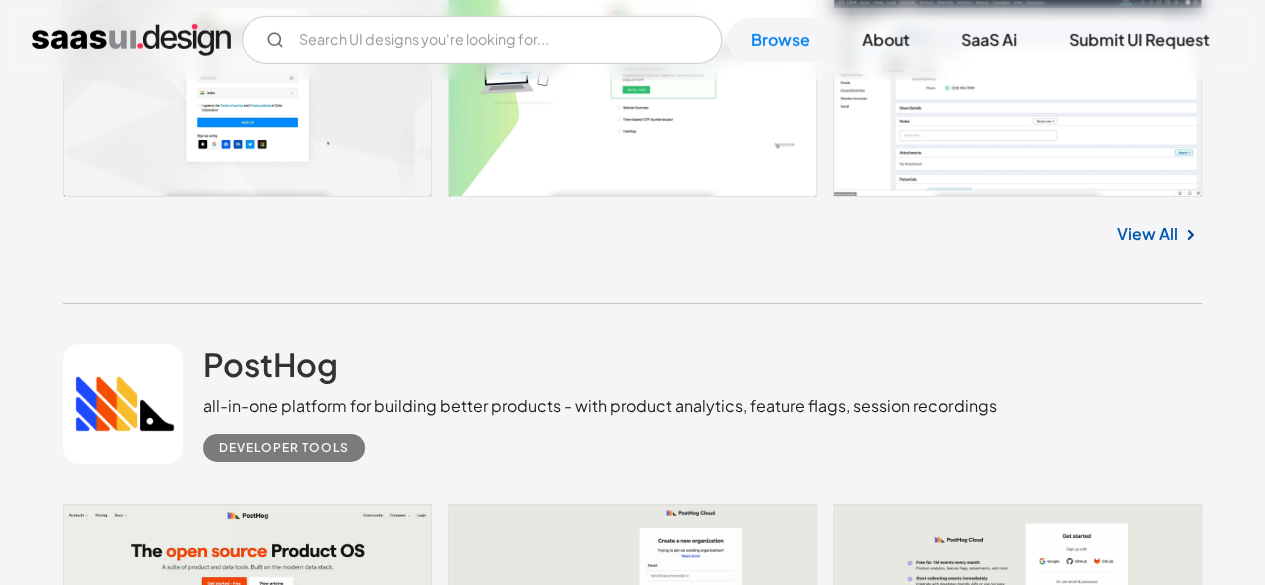 click on "View All" at bounding box center (1147, 1262) 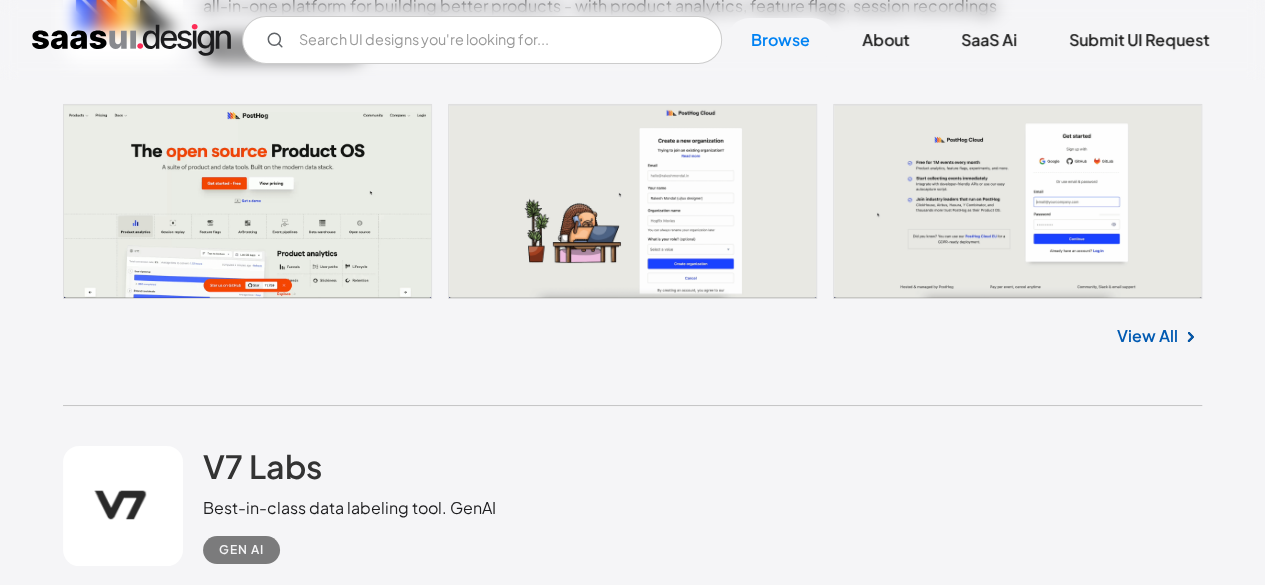 scroll, scrollTop: 7485, scrollLeft: 0, axis: vertical 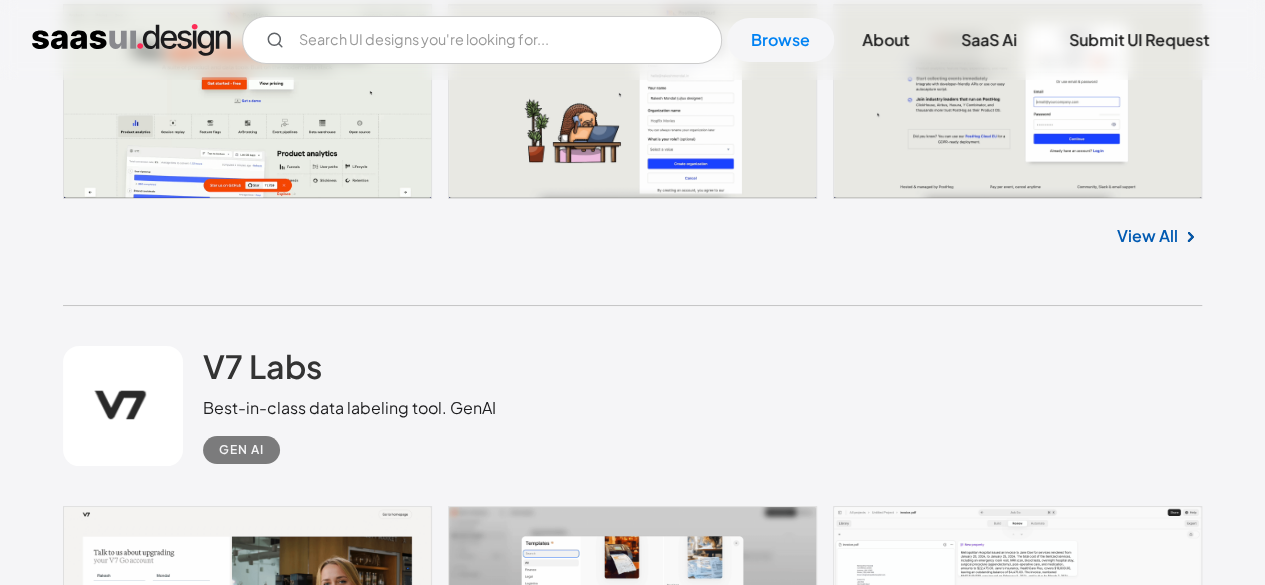 click on "PhantomBuster Simplifies lead generation by enabling you to extract leads, enrich data, and send outreach campaigns all in one place. Analytics No items found. View All" at bounding box center (632, 1101) 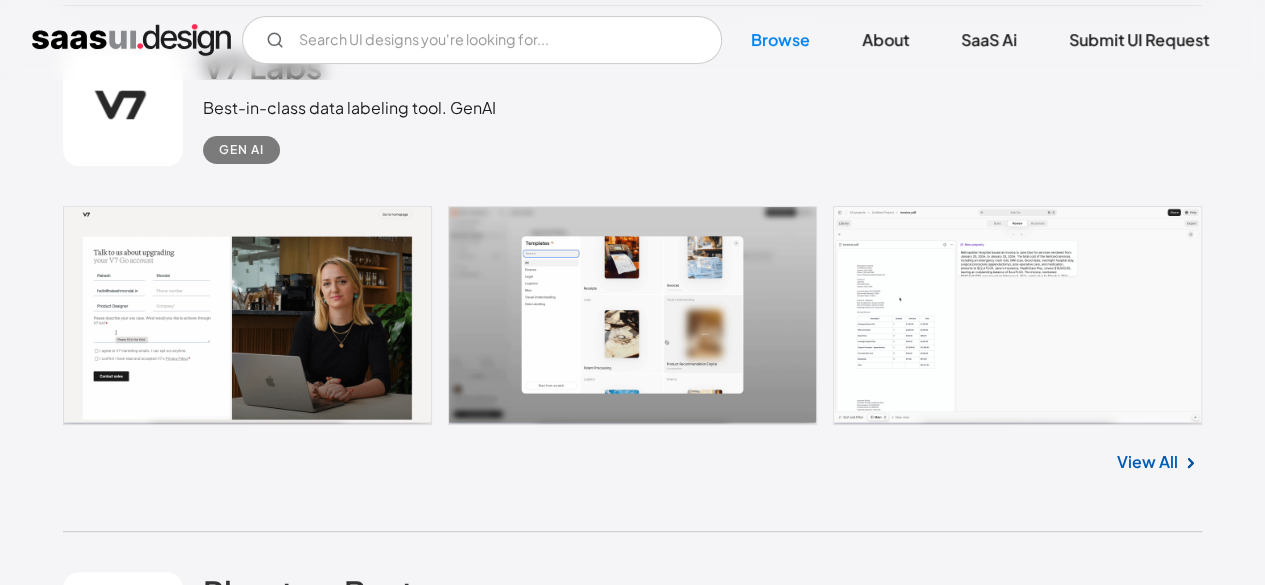 scroll, scrollTop: 7985, scrollLeft: 0, axis: vertical 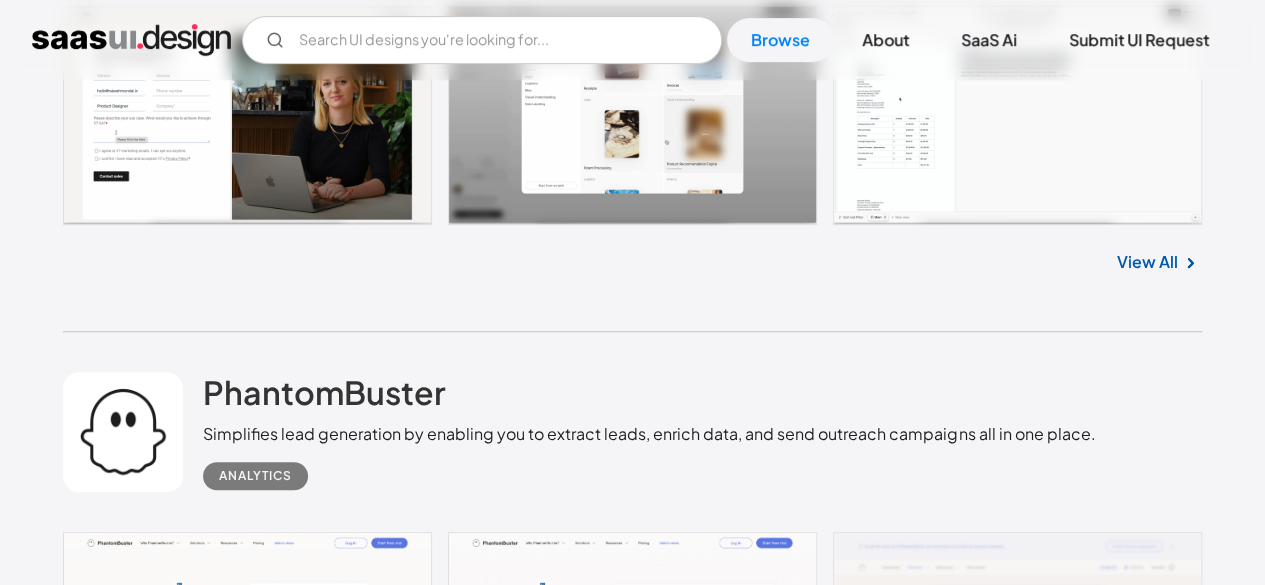 click on "View All" at bounding box center [1147, 1307] 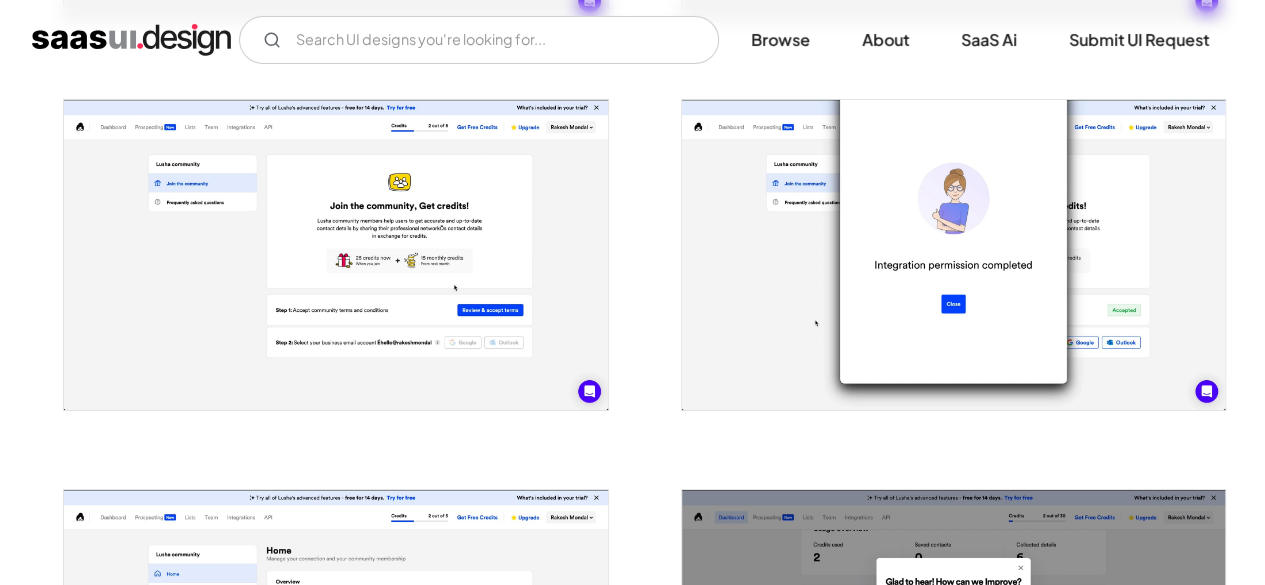 scroll, scrollTop: 3792, scrollLeft: 0, axis: vertical 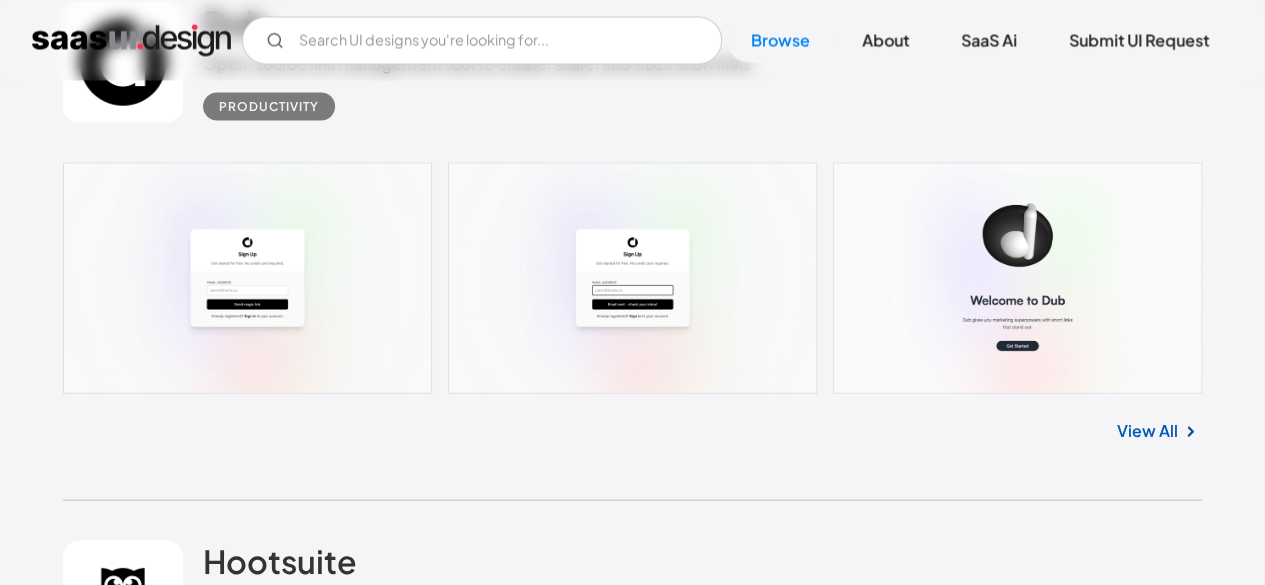 click at bounding box center [632, 277] 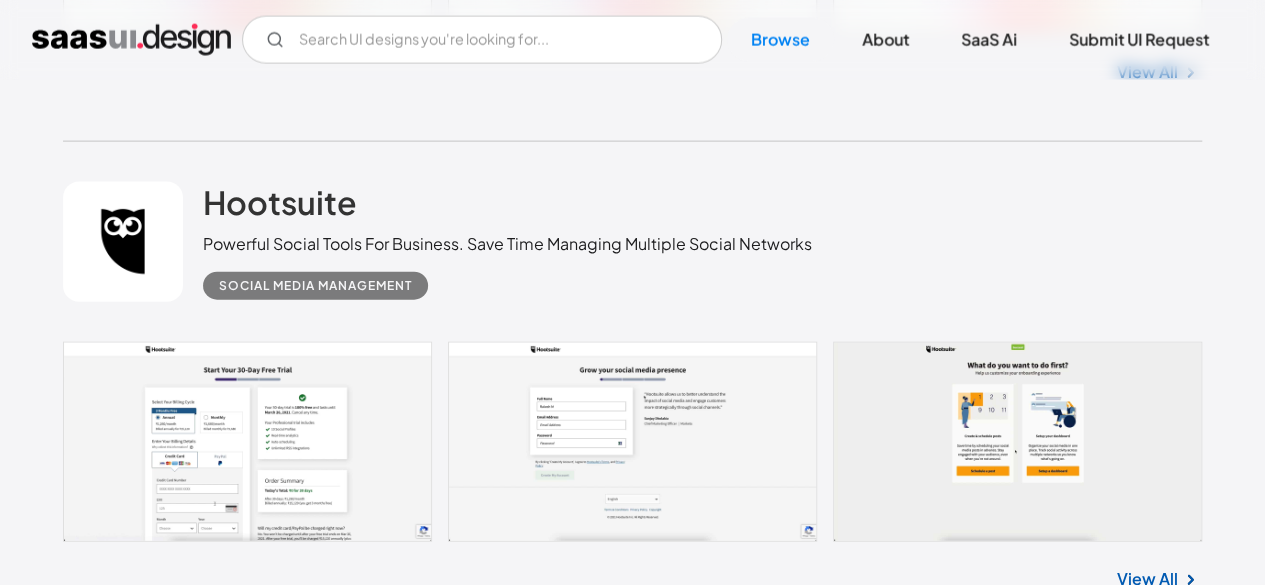 scroll, scrollTop: 9858, scrollLeft: 0, axis: vertical 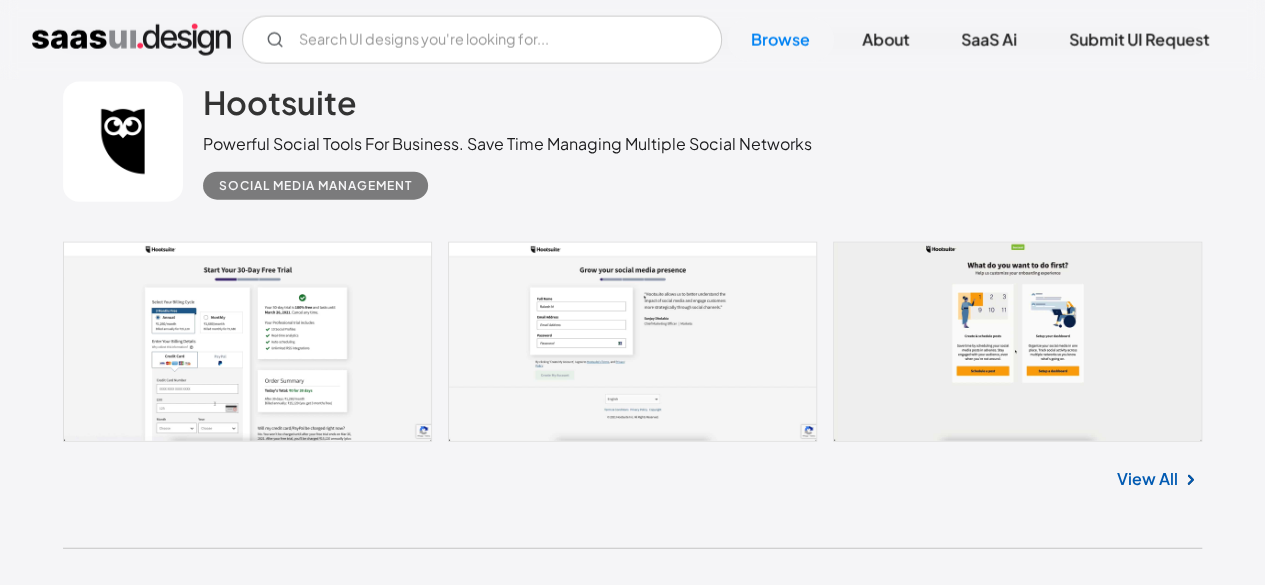 click on "View All" at bounding box center (1147, 479) 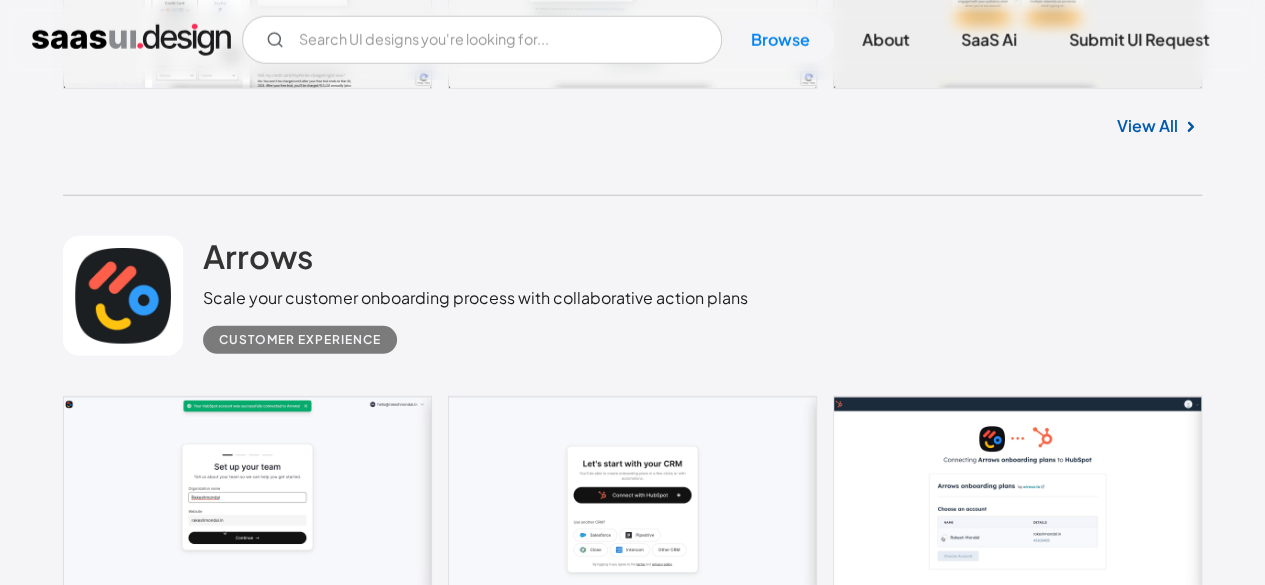 scroll, scrollTop: 10411, scrollLeft: 0, axis: vertical 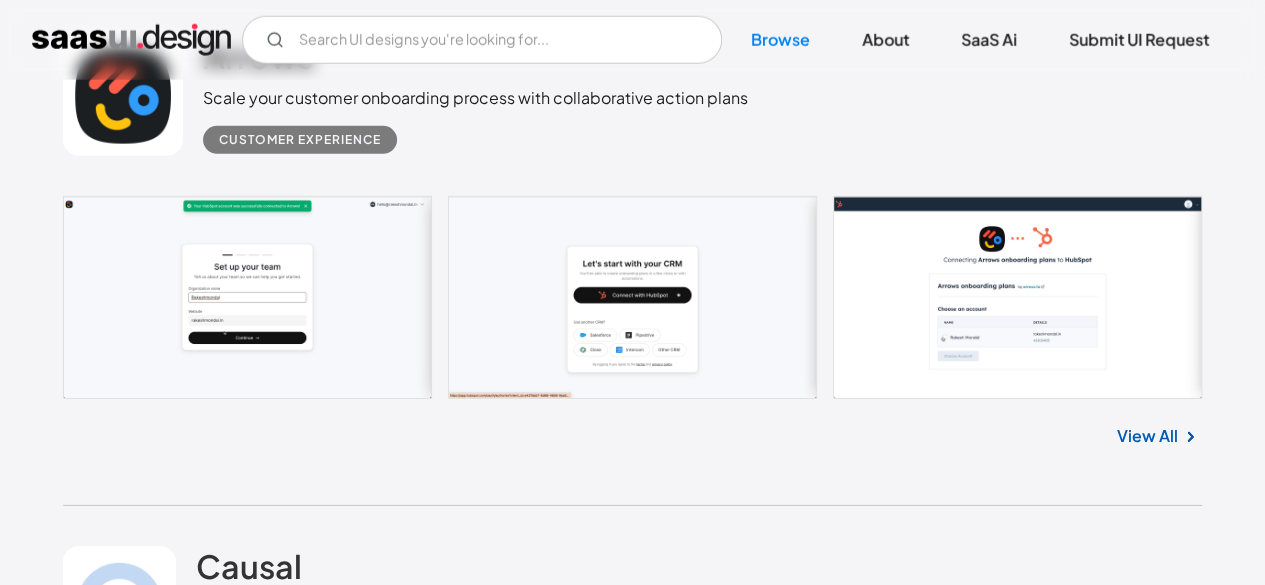 click on "View All" at bounding box center [632, 432] 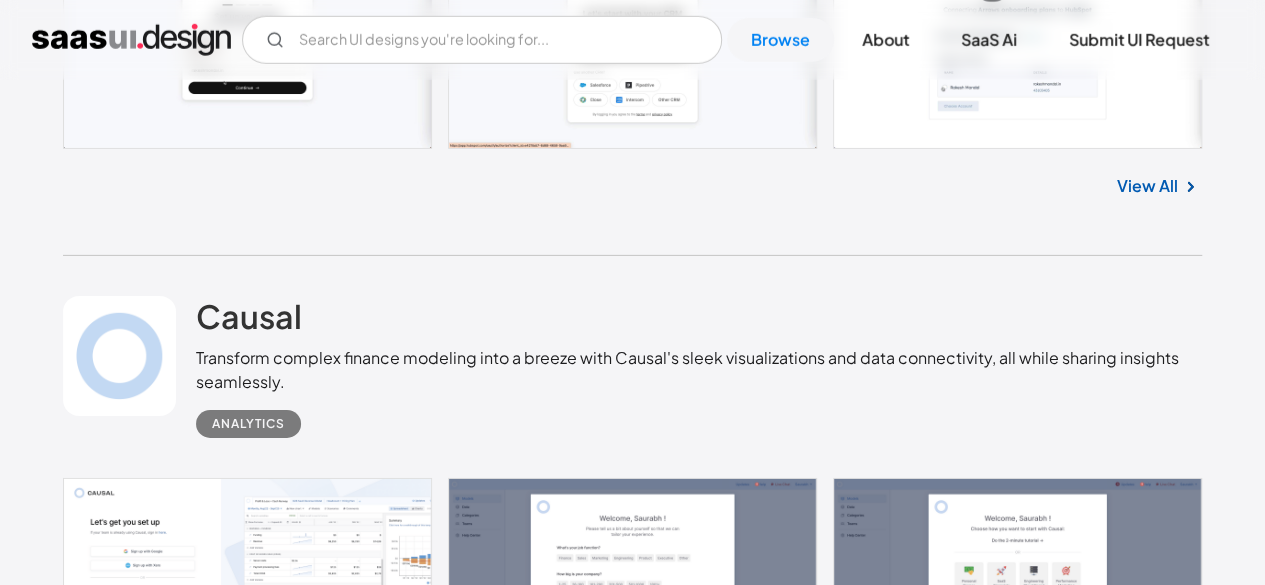 scroll, scrollTop: 10861, scrollLeft: 0, axis: vertical 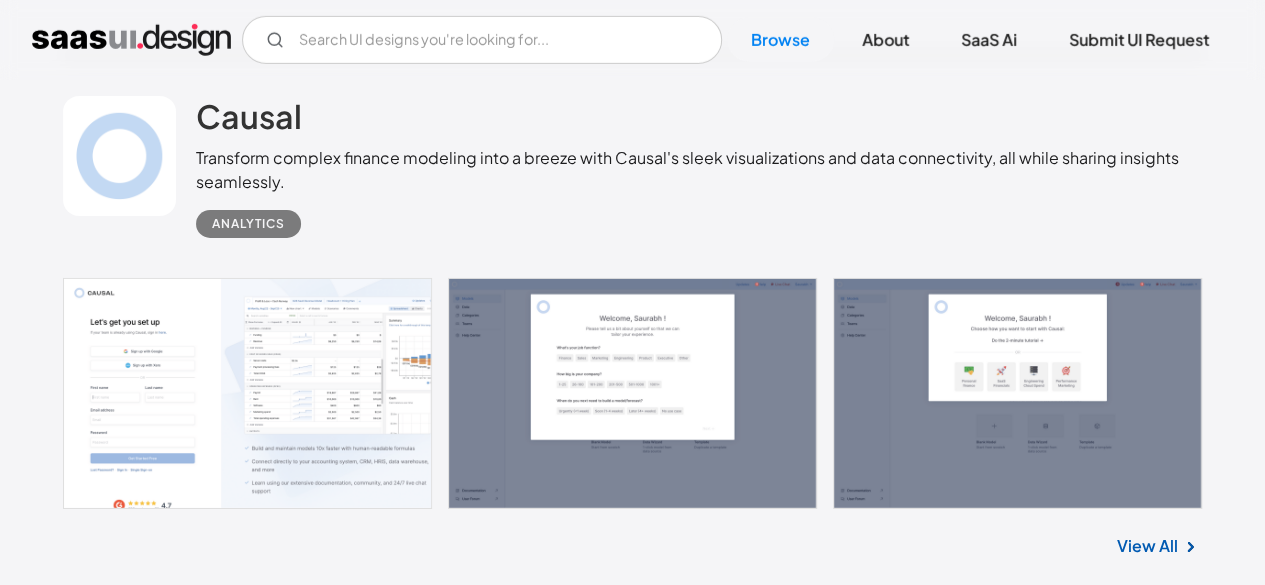 click at bounding box center [632, 393] 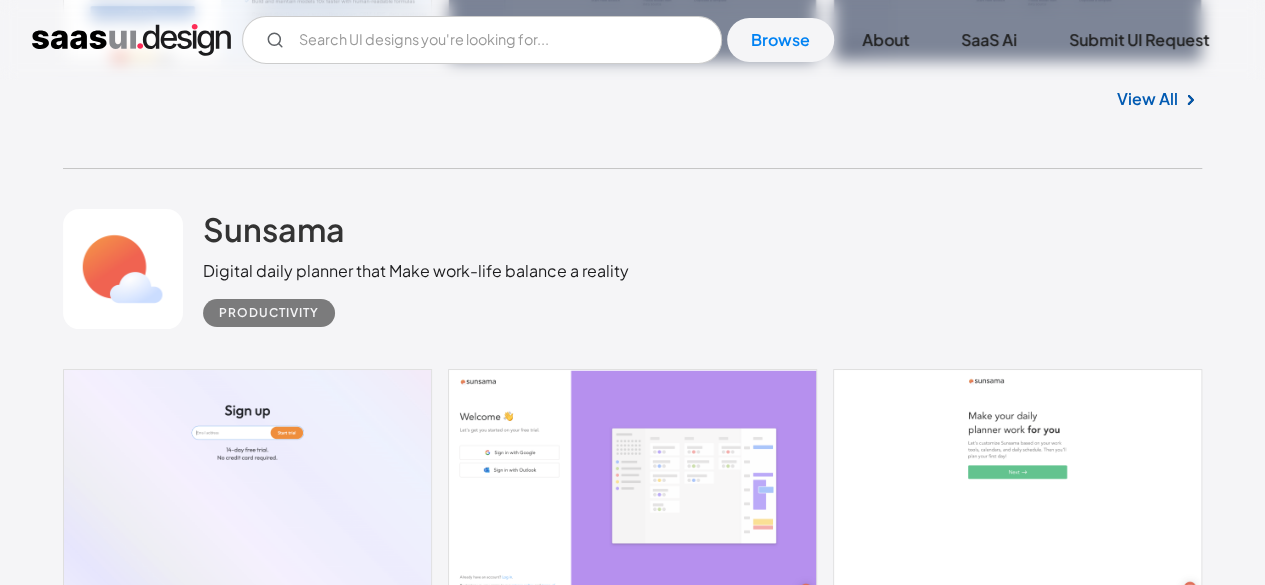 scroll, scrollTop: 11608, scrollLeft: 0, axis: vertical 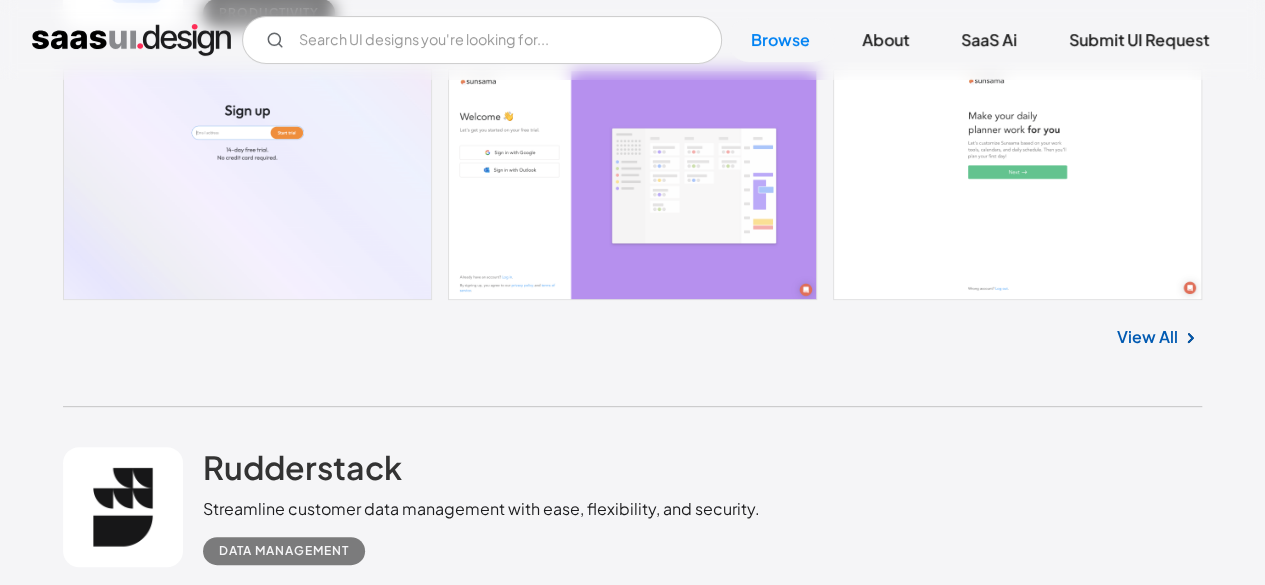 click on "View All" at bounding box center [632, 333] 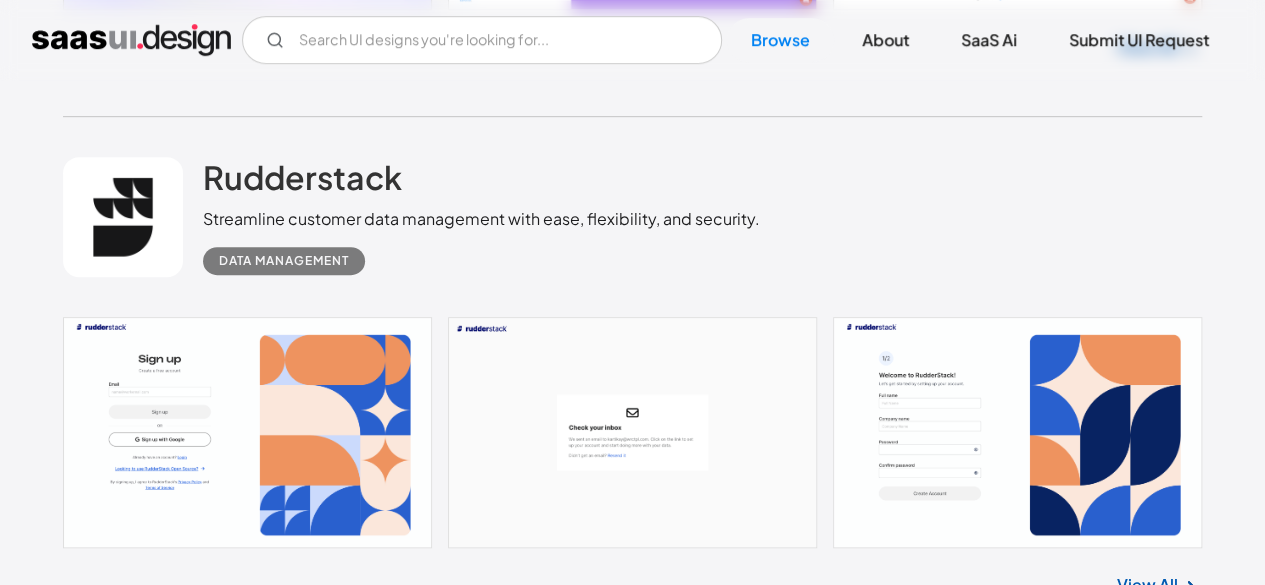 scroll, scrollTop: 11998, scrollLeft: 0, axis: vertical 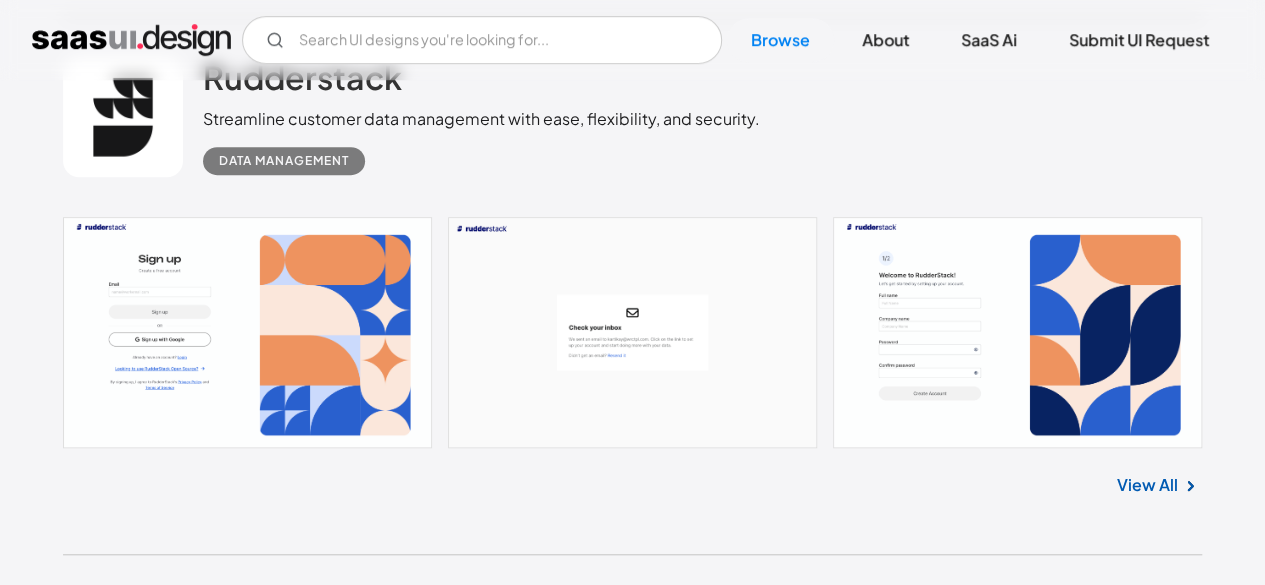 click on "View All" at bounding box center (1147, 485) 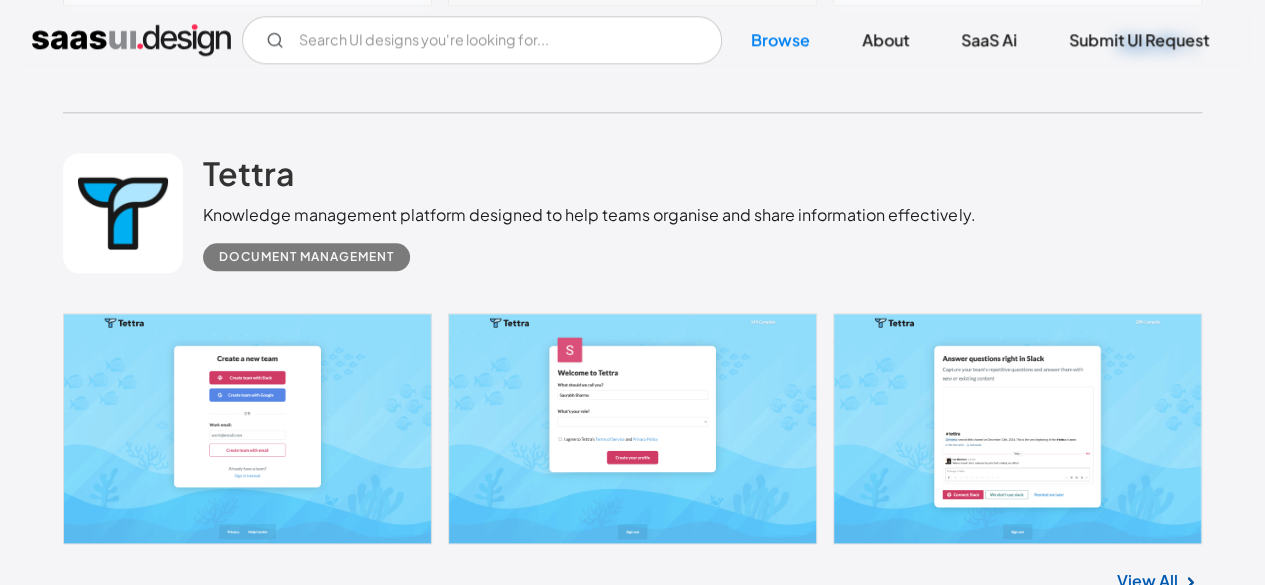 scroll, scrollTop: 12540, scrollLeft: 0, axis: vertical 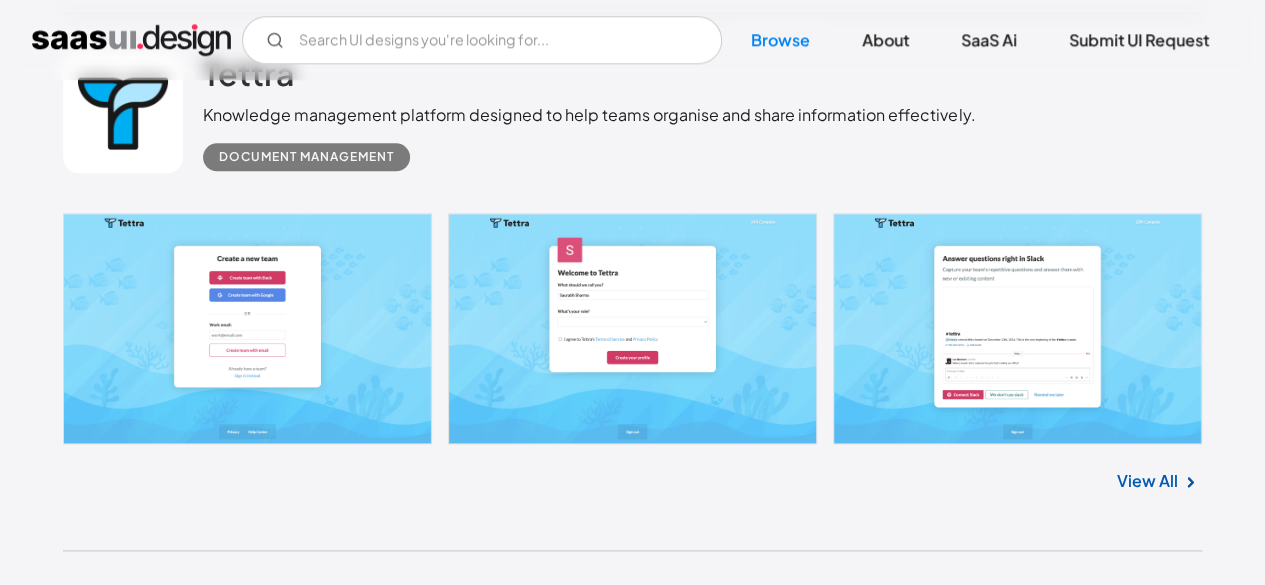 click on "View All" at bounding box center [1147, 481] 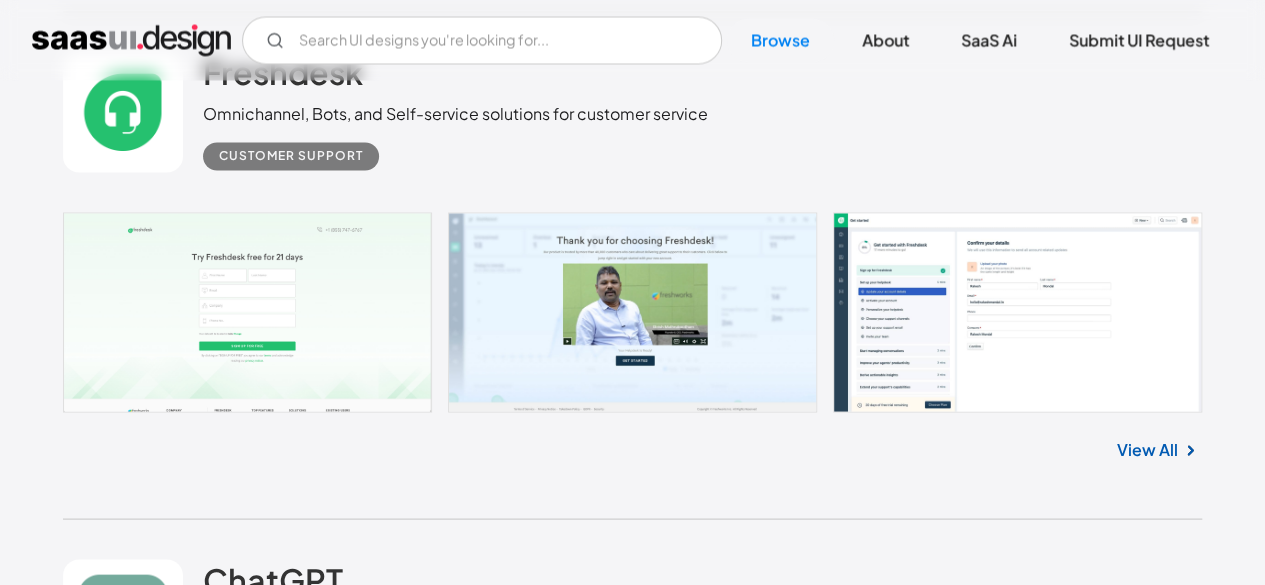 scroll, scrollTop: 13179, scrollLeft: 0, axis: vertical 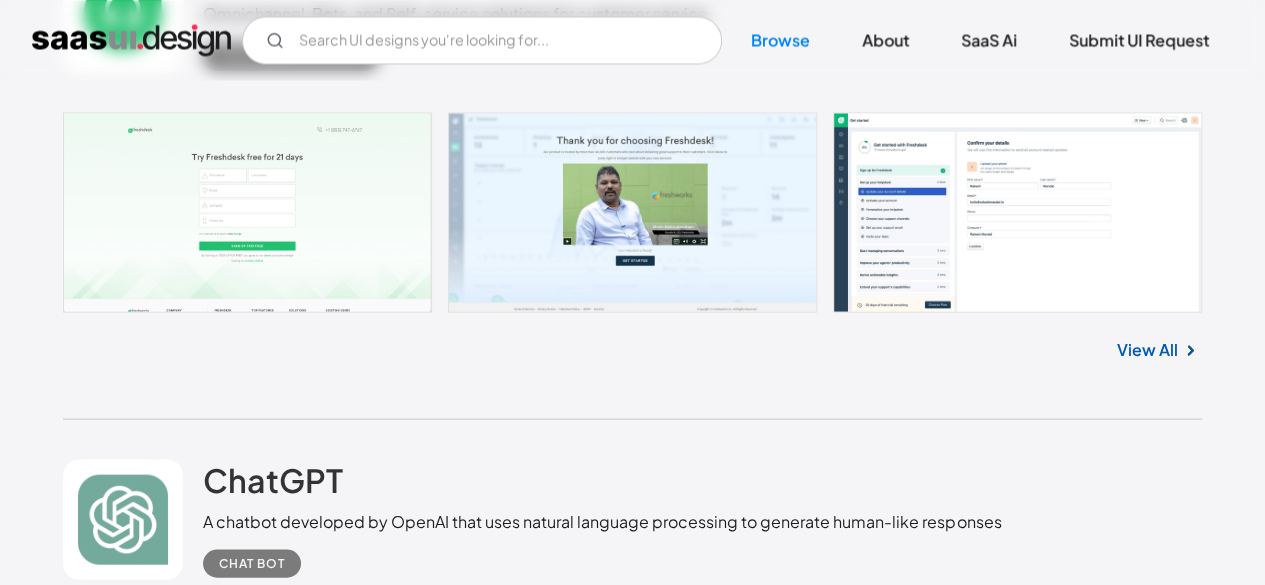 click on "View All" at bounding box center [1147, 349] 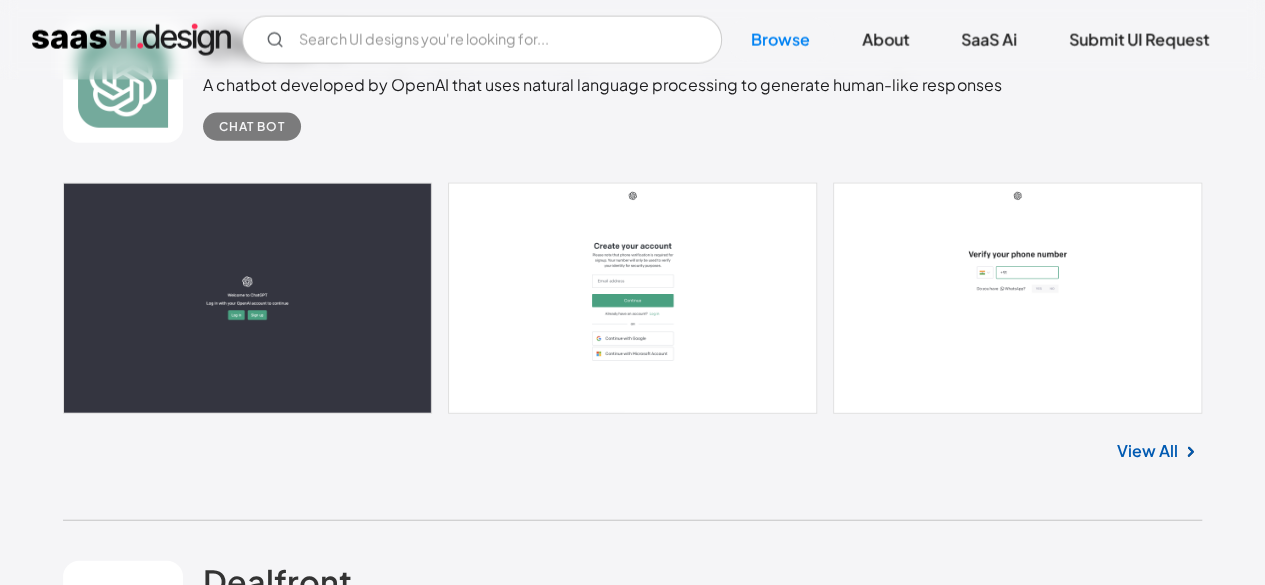 scroll, scrollTop: 13715, scrollLeft: 0, axis: vertical 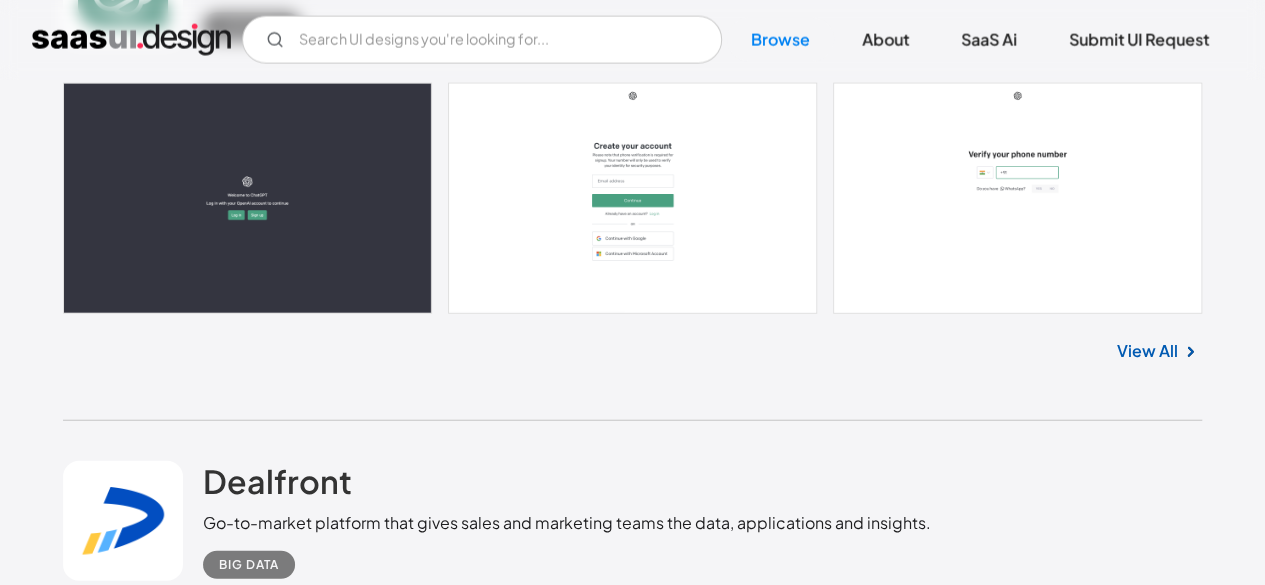 click on "View All" at bounding box center [1147, 351] 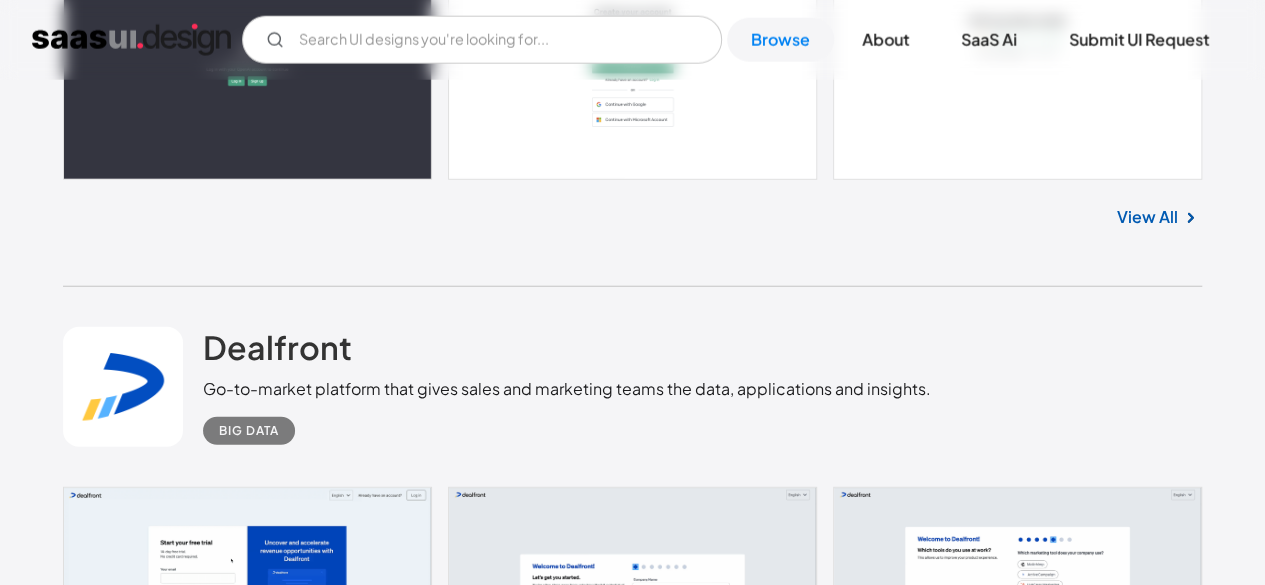 scroll, scrollTop: 14149, scrollLeft: 0, axis: vertical 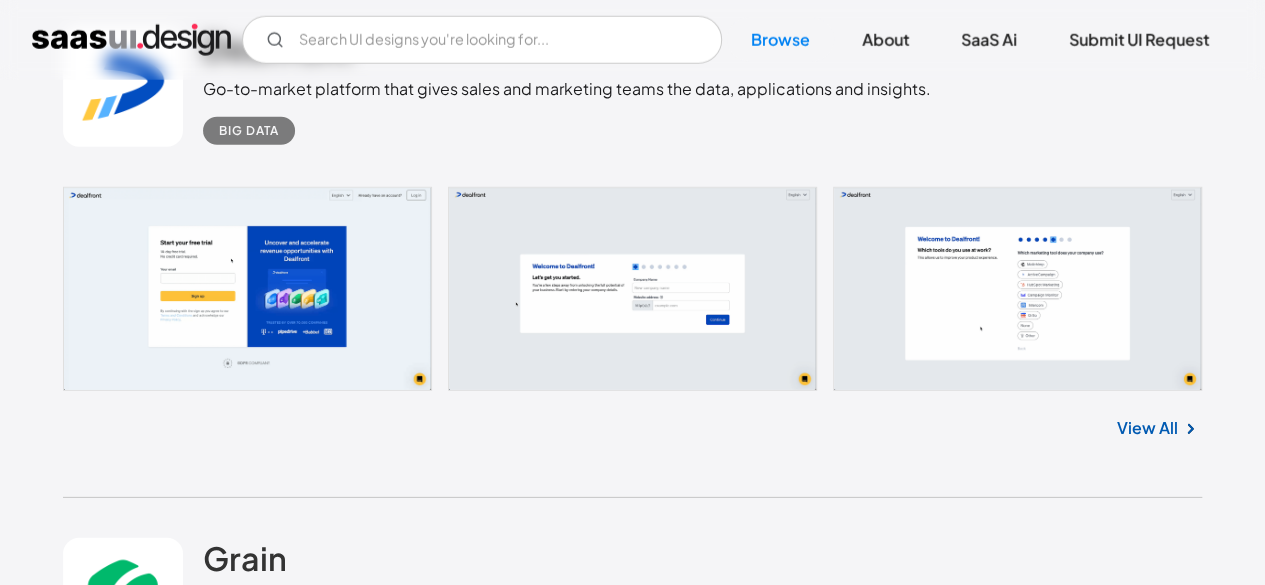 click at bounding box center [1190, 428] 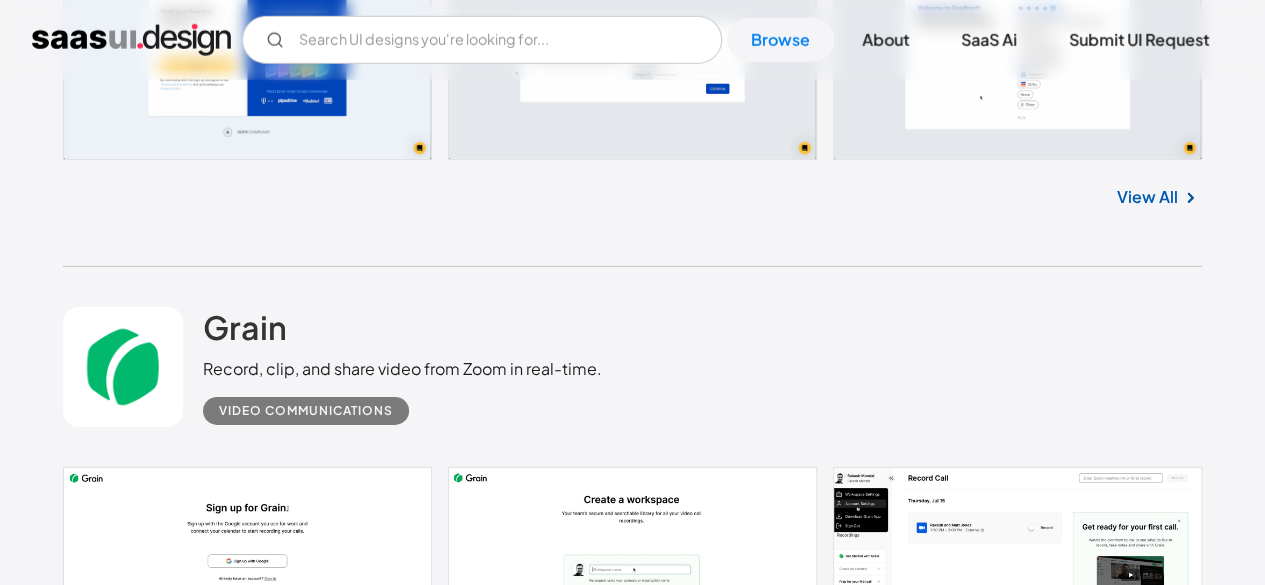 scroll, scrollTop: 14580, scrollLeft: 0, axis: vertical 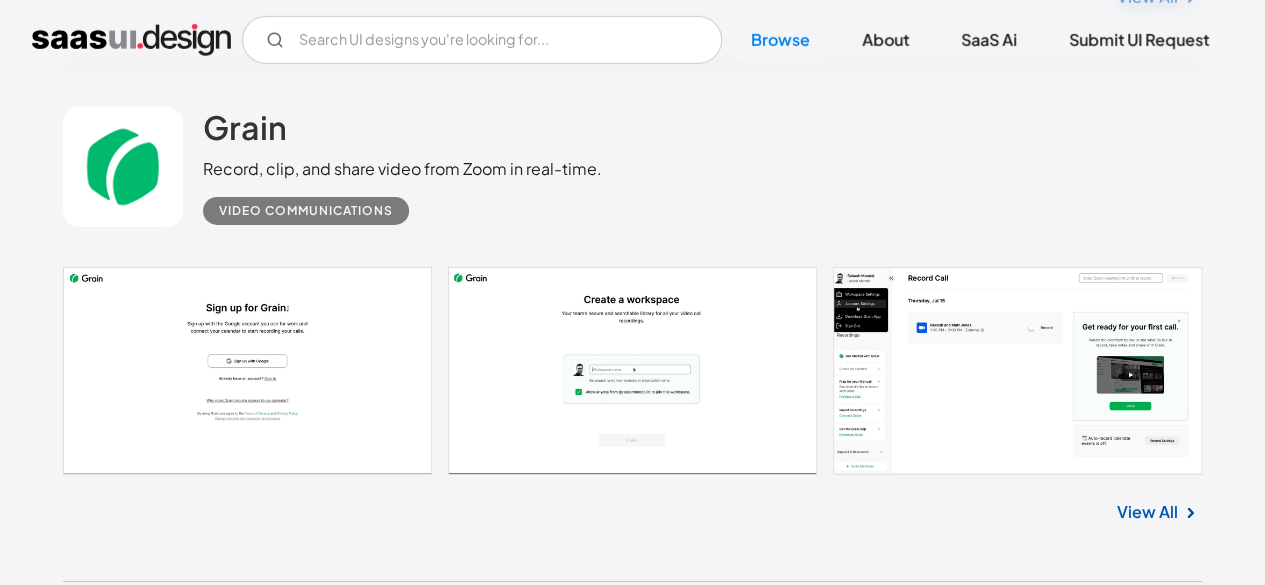 click on "View All" at bounding box center [1147, 512] 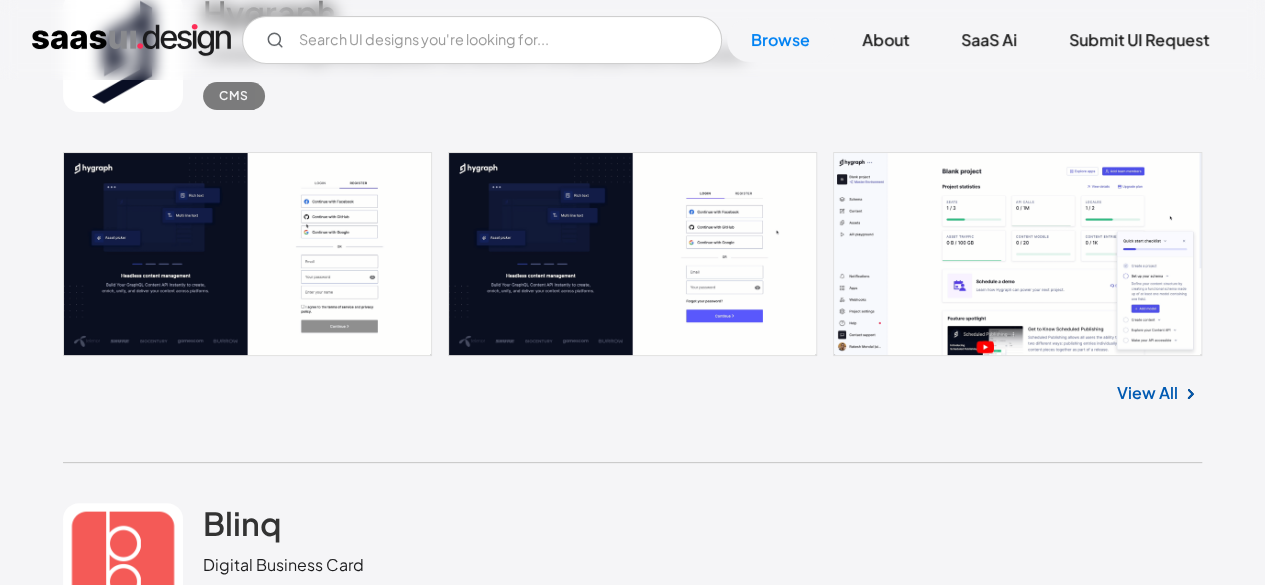 scroll, scrollTop: 15310, scrollLeft: 0, axis: vertical 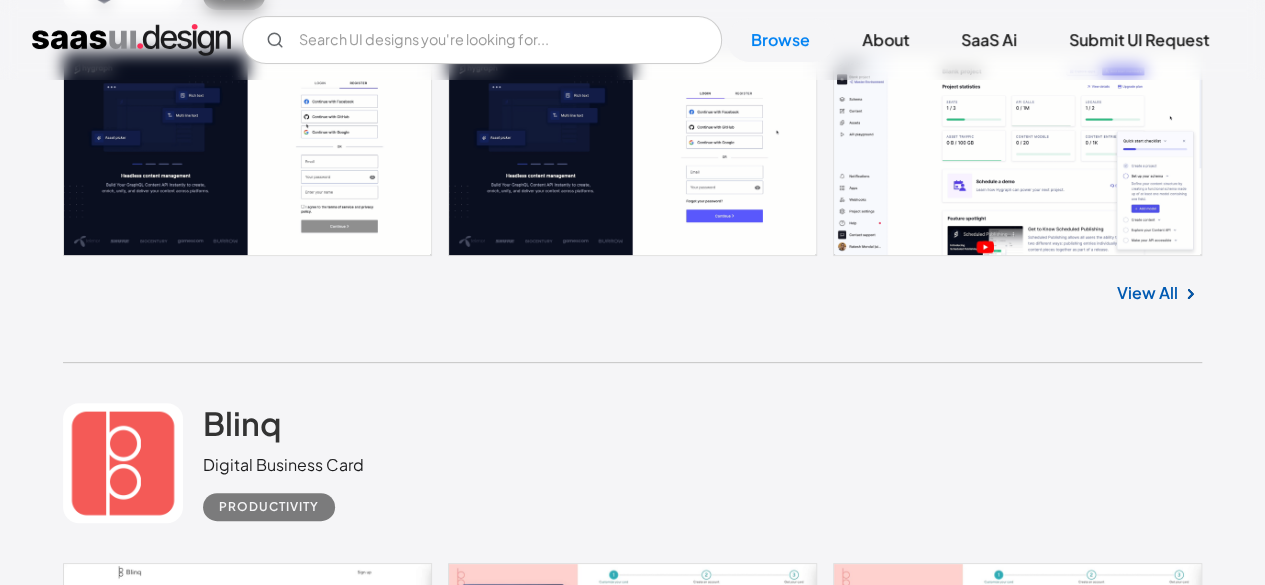 click on "View All" at bounding box center (1147, 293) 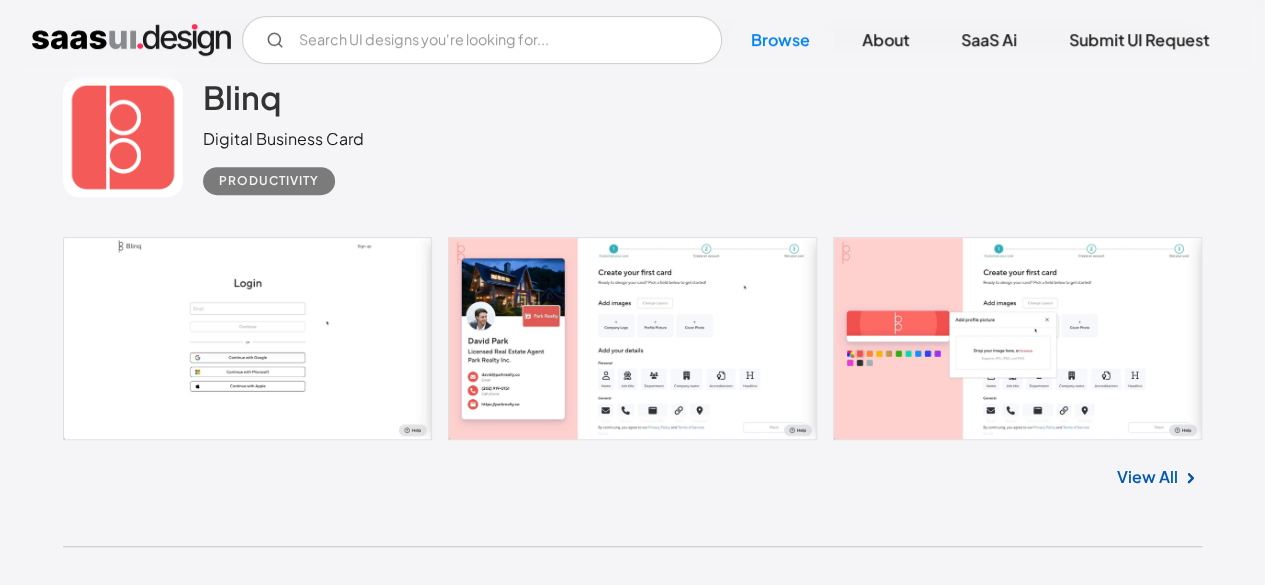 scroll, scrollTop: 15736, scrollLeft: 0, axis: vertical 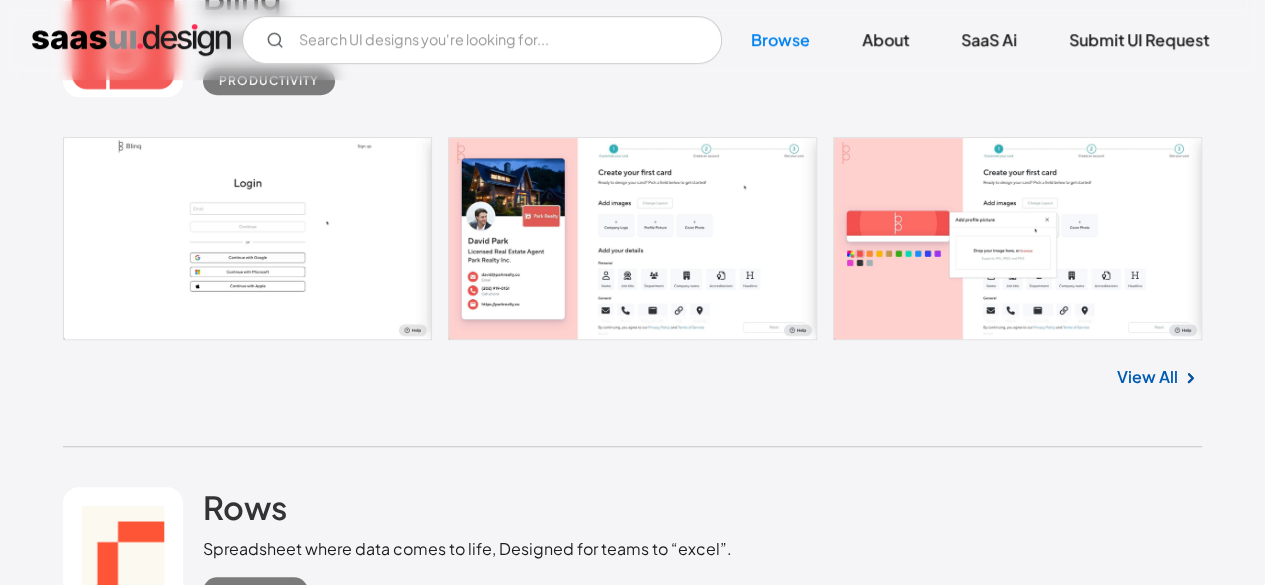 click on "View All" at bounding box center [1147, 377] 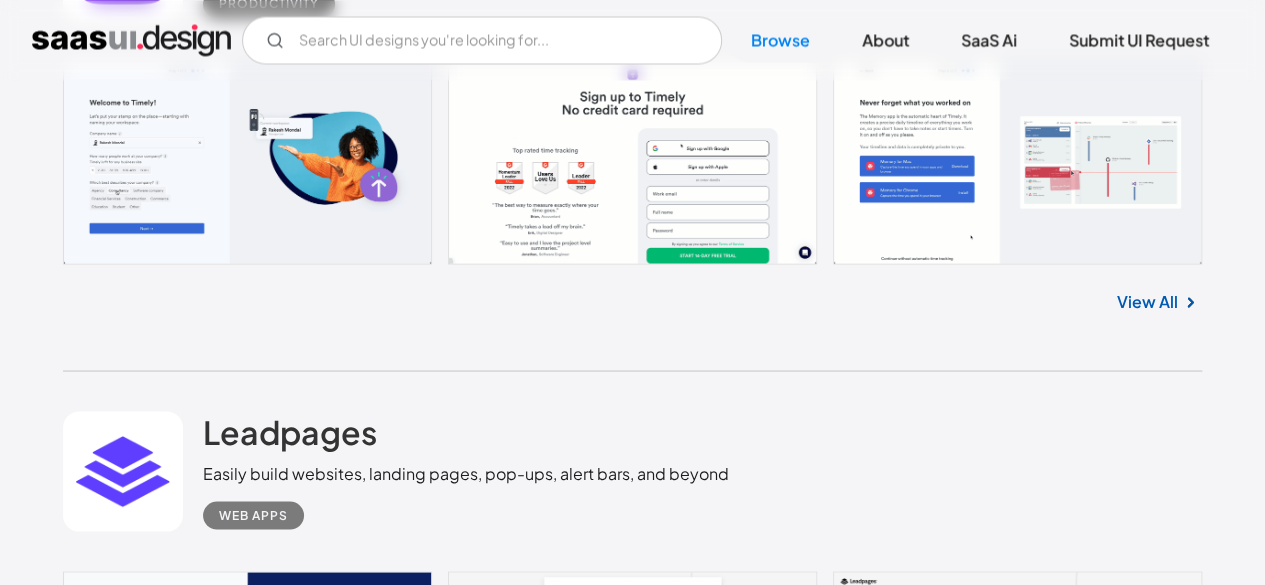 scroll, scrollTop: 16761, scrollLeft: 0, axis: vertical 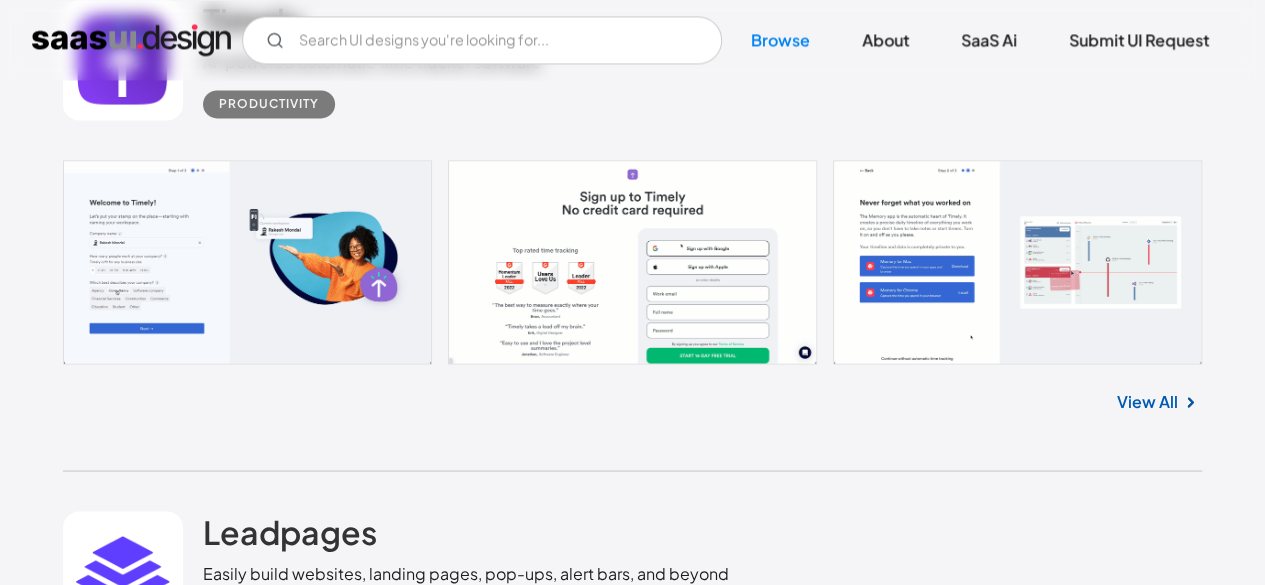 click on "View All" at bounding box center (632, 397) 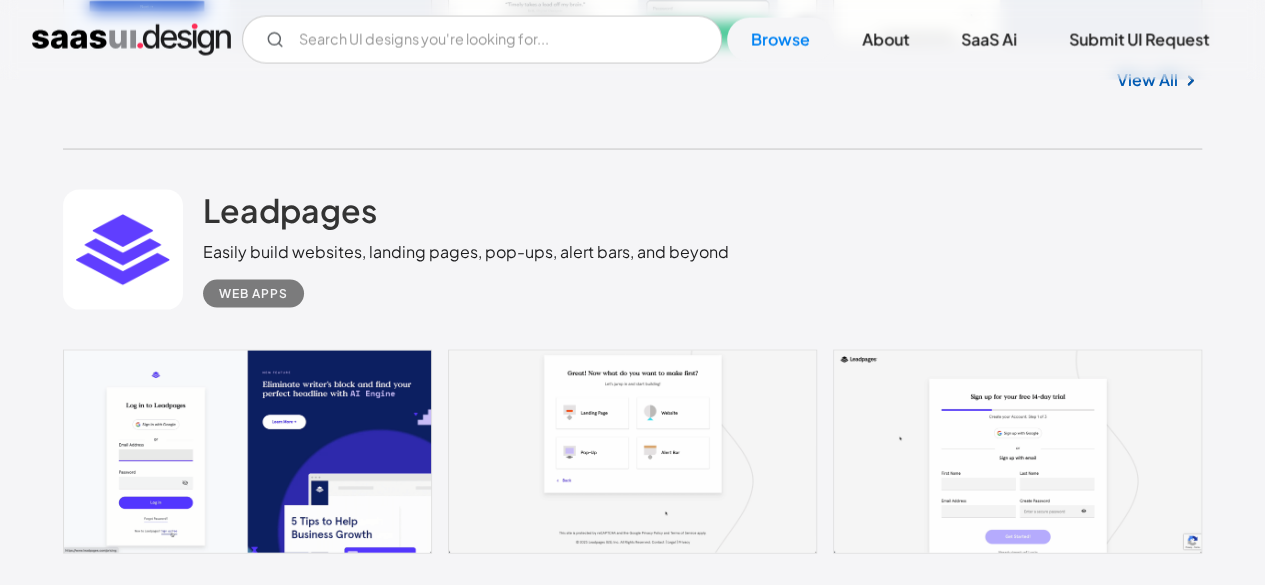 scroll, scrollTop: 17182, scrollLeft: 0, axis: vertical 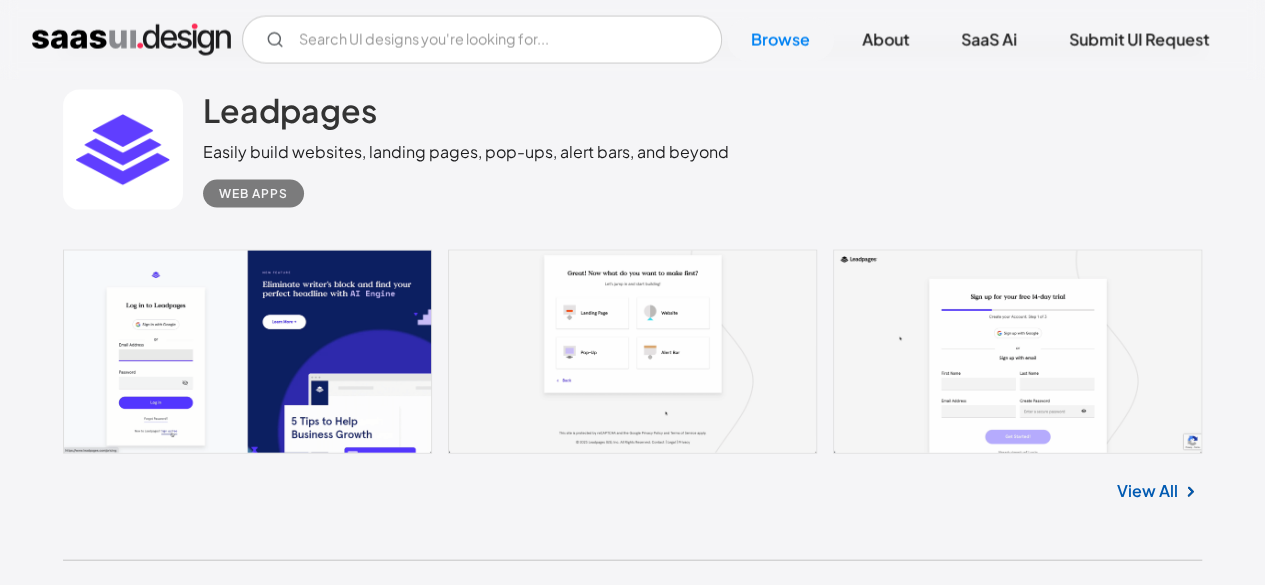 click on "View All" at bounding box center (1147, 491) 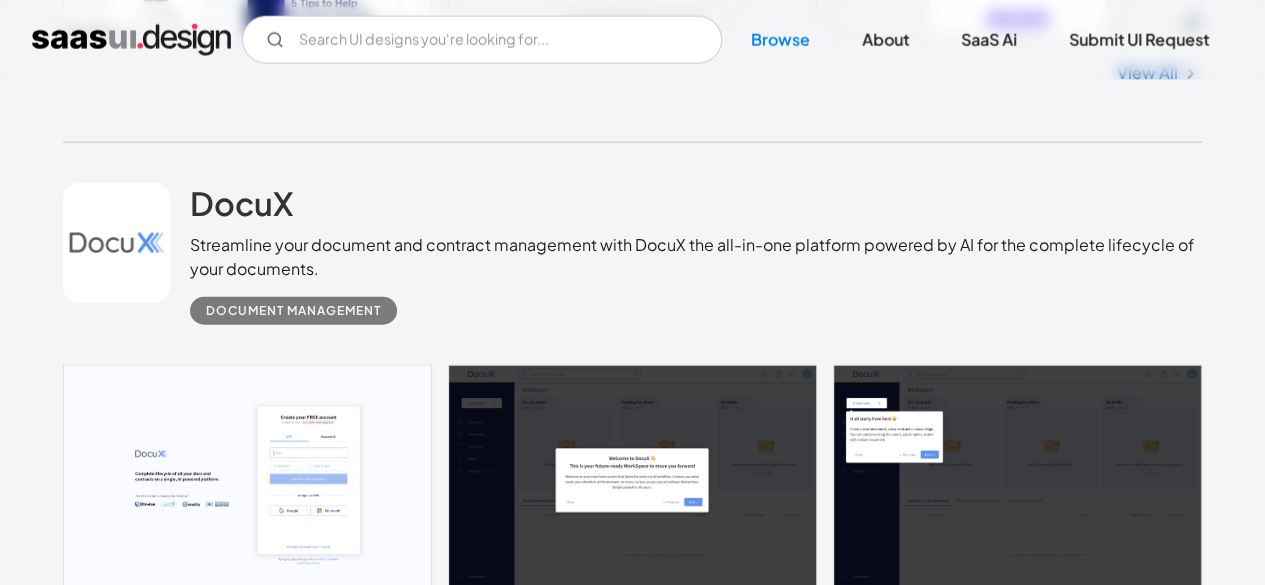 scroll, scrollTop: 17700, scrollLeft: 0, axis: vertical 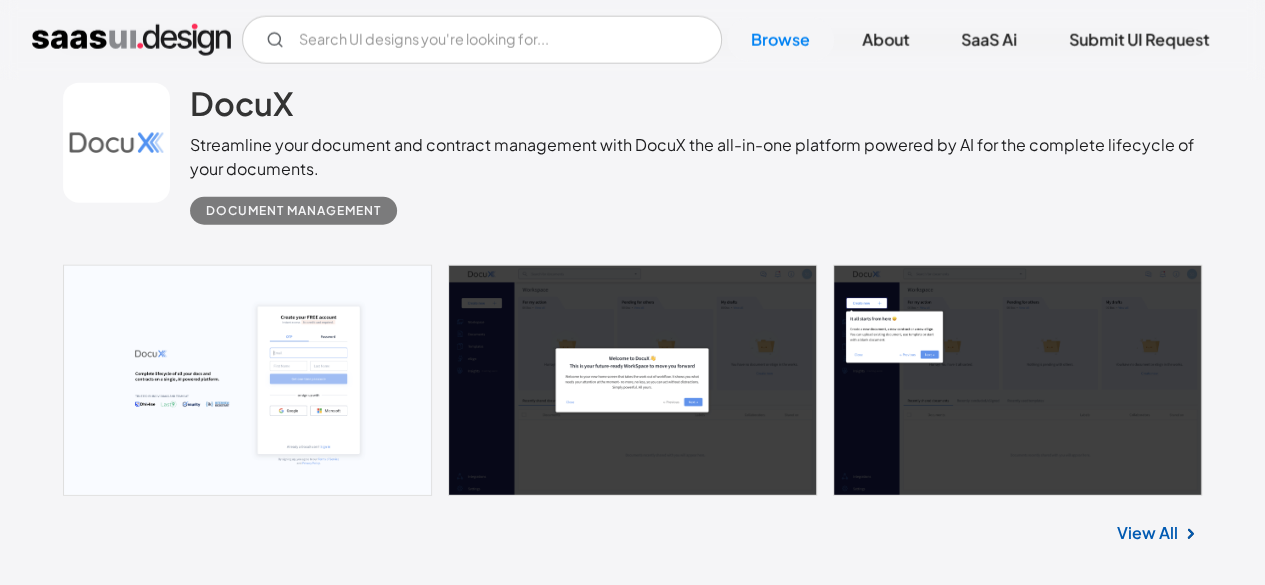 click on "View All" at bounding box center (1147, 533) 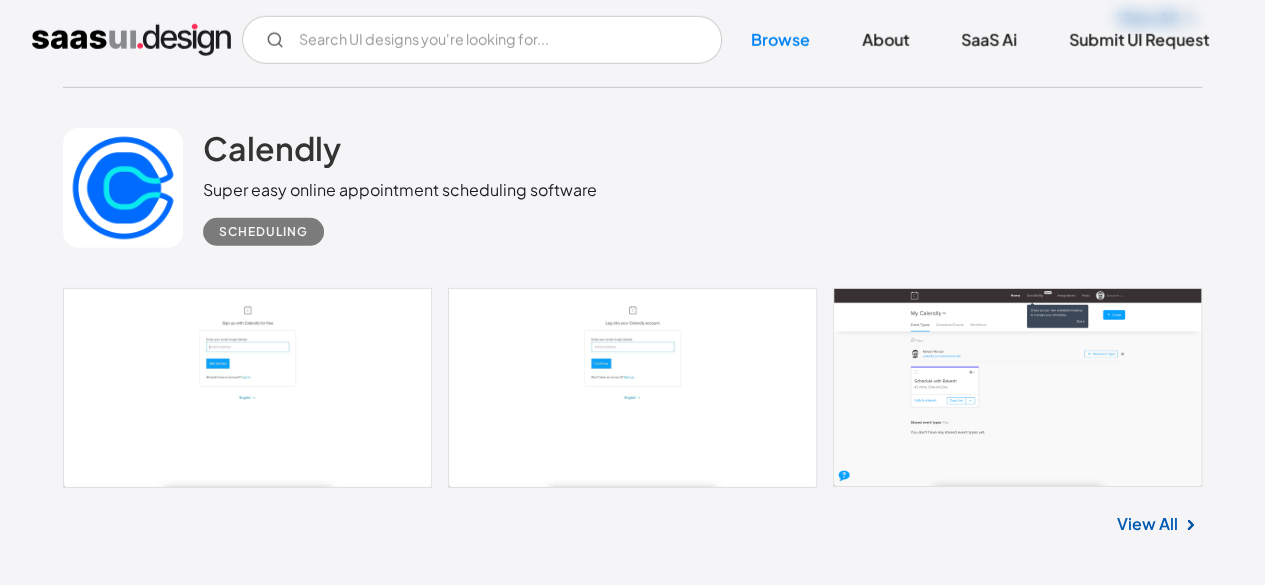 scroll, scrollTop: 18315, scrollLeft: 0, axis: vertical 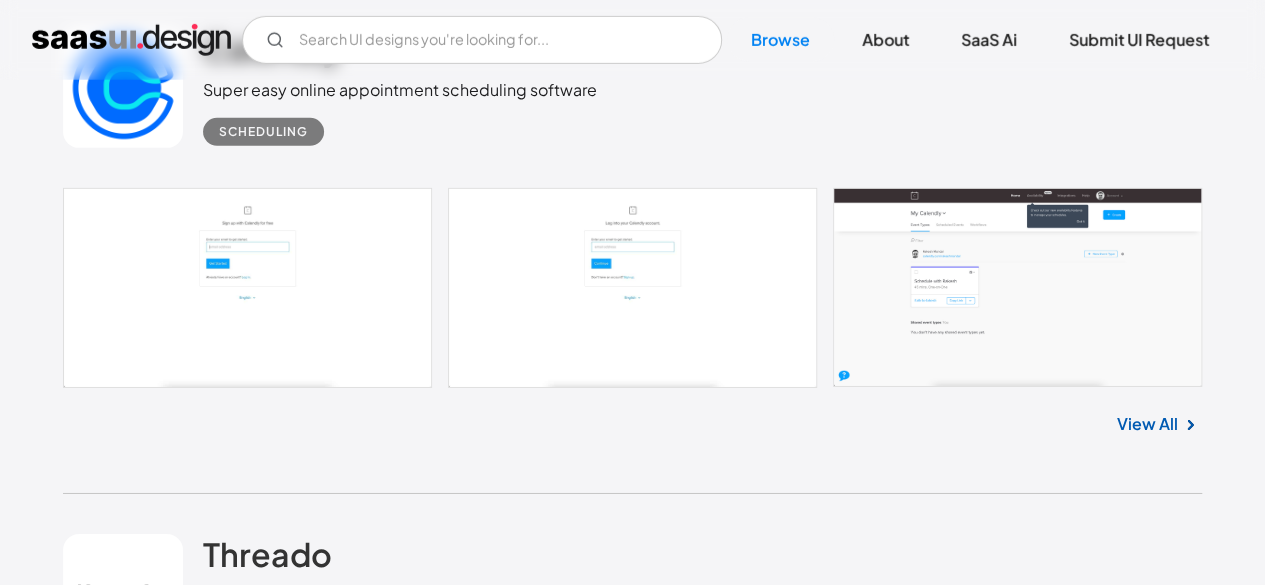 click on "View All" at bounding box center [1147, 424] 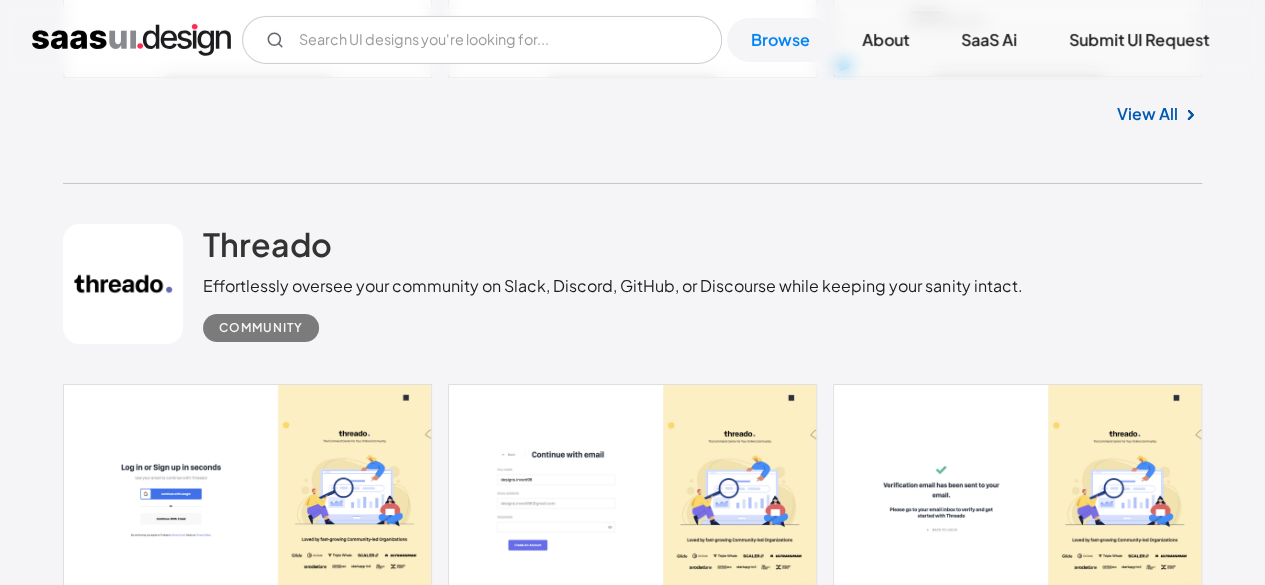 scroll, scrollTop: 18825, scrollLeft: 0, axis: vertical 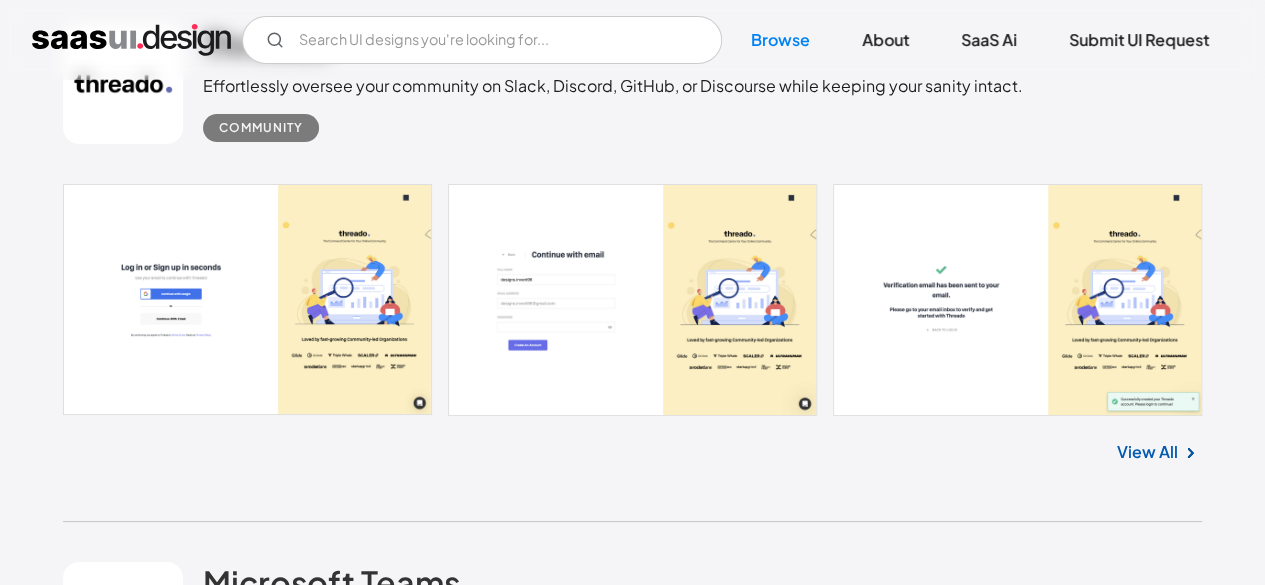 click on "View All" at bounding box center (632, 449) 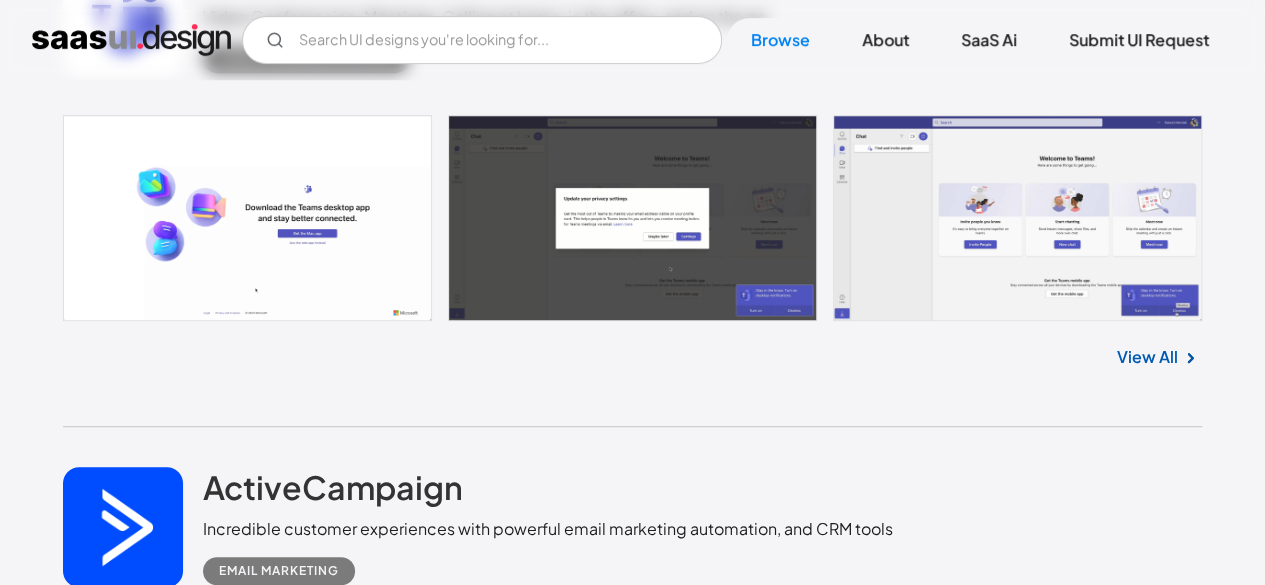 scroll, scrollTop: 19532, scrollLeft: 0, axis: vertical 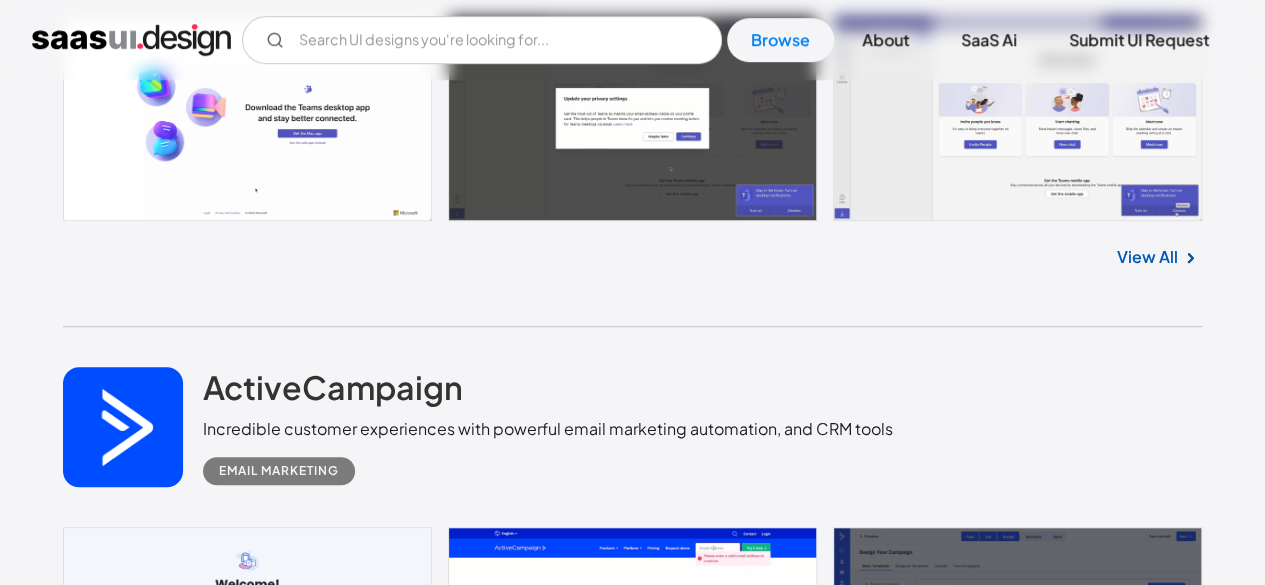 click on "View All" at bounding box center [1147, 257] 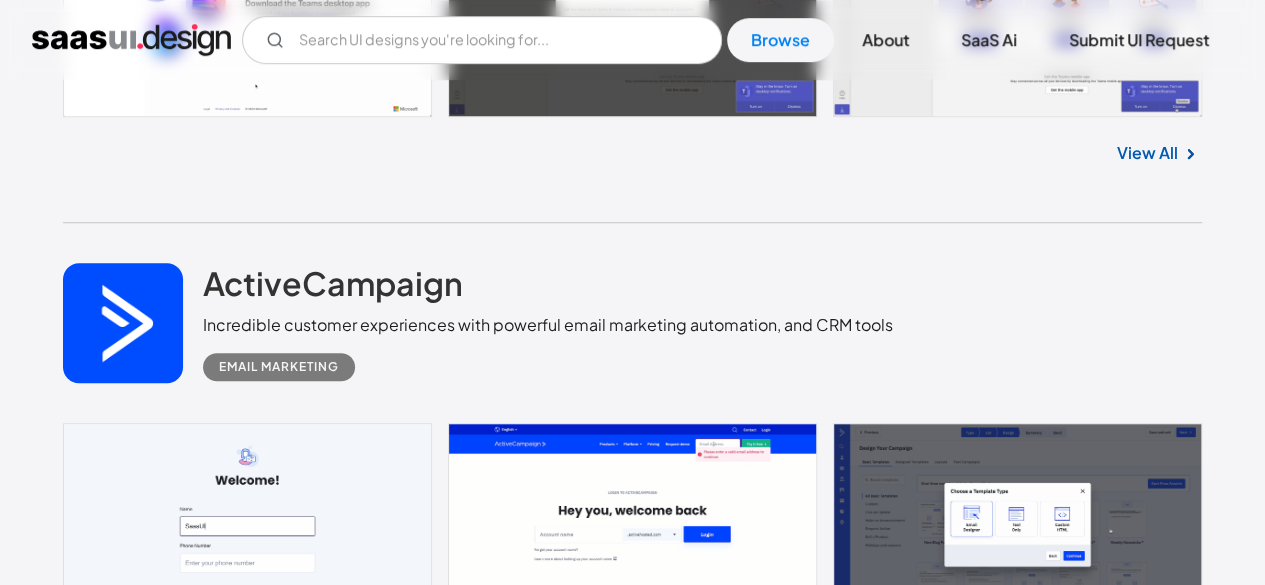 scroll, scrollTop: 19836, scrollLeft: 0, axis: vertical 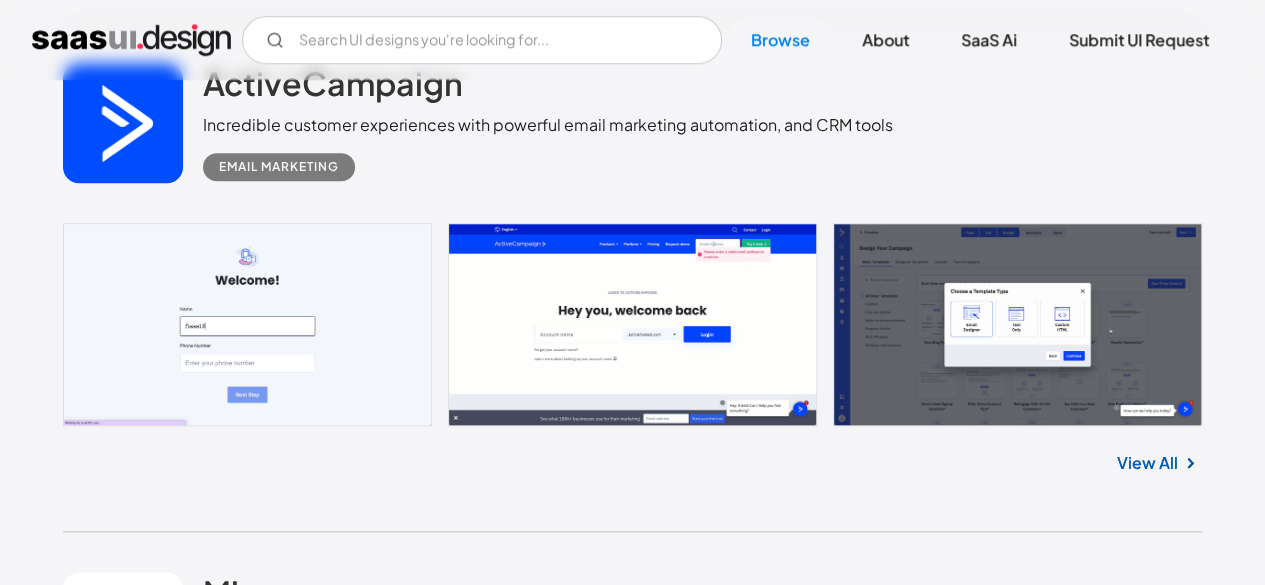 click on "View All" at bounding box center [1147, 463] 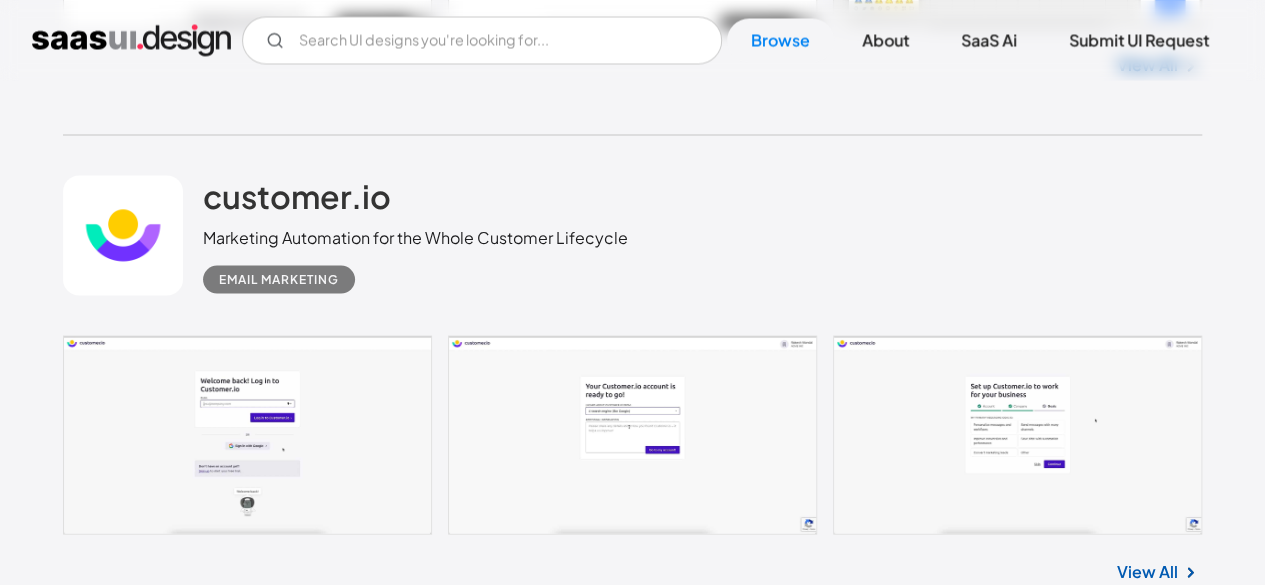 scroll, scrollTop: 20840, scrollLeft: 0, axis: vertical 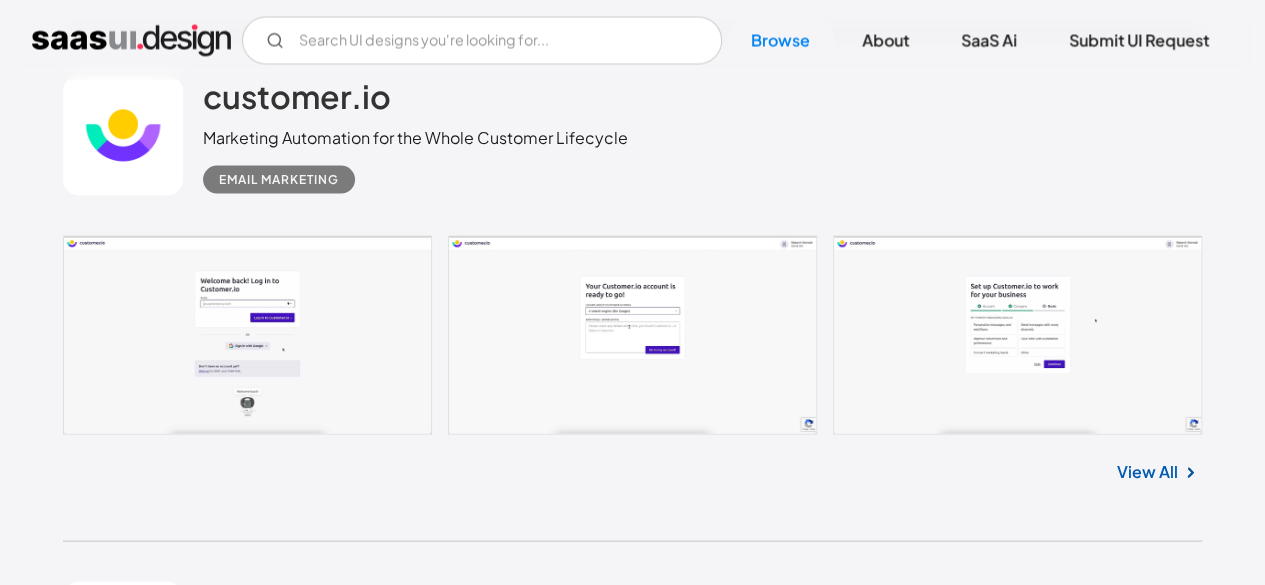 click on "View All" at bounding box center [1147, 471] 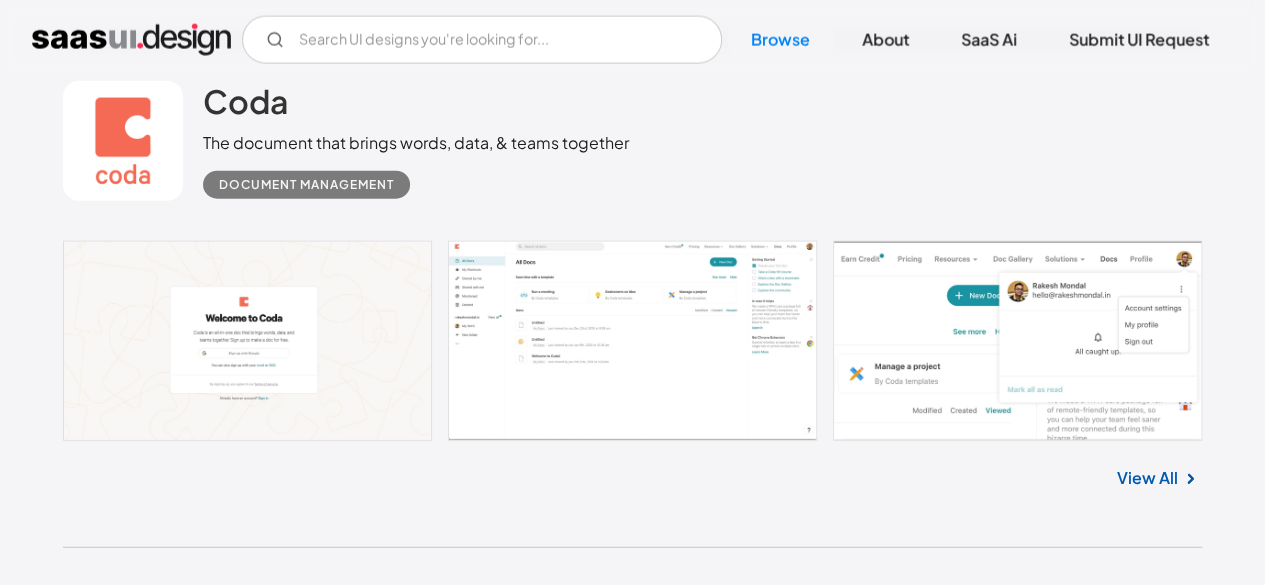 scroll, scrollTop: 21440, scrollLeft: 0, axis: vertical 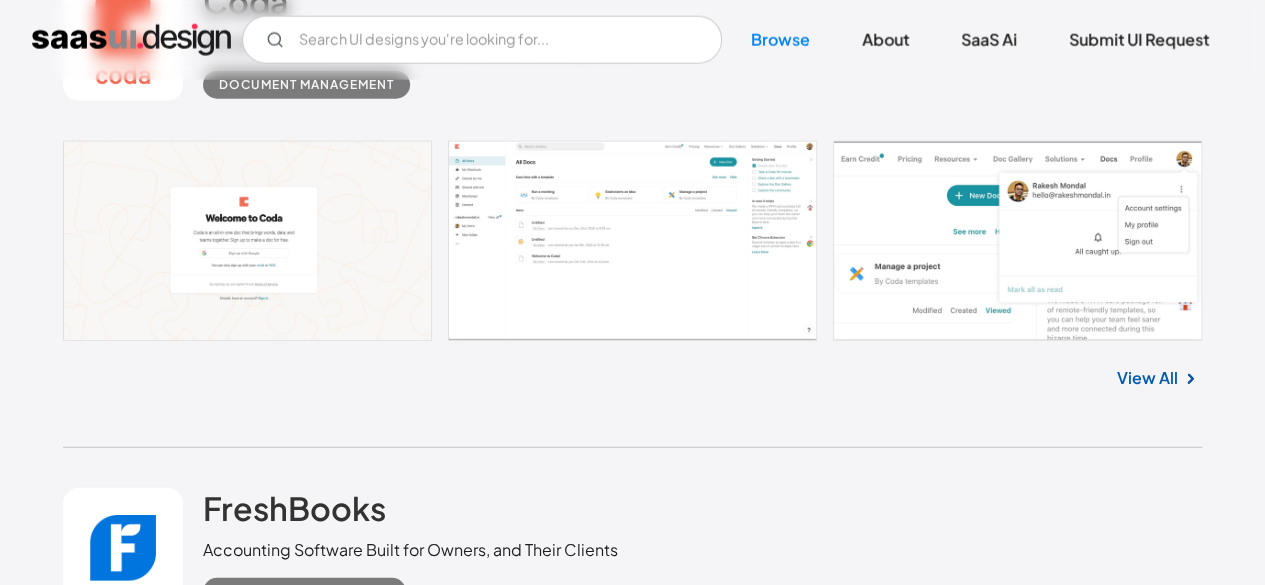 click on "View All" at bounding box center (1147, 378) 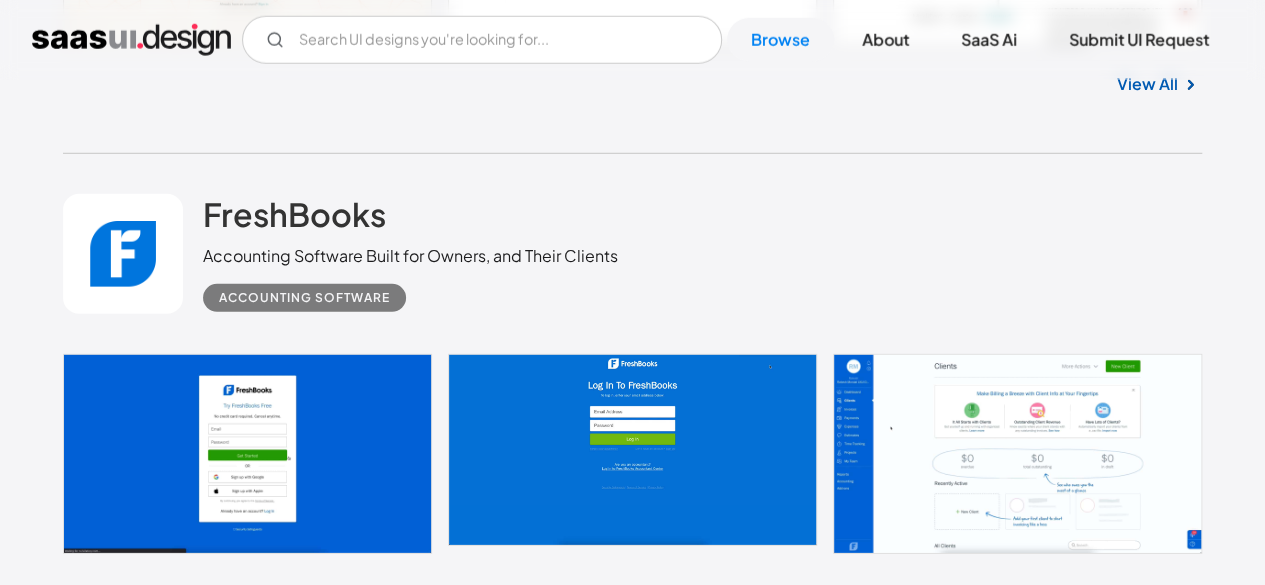 scroll, scrollTop: 22034, scrollLeft: 0, axis: vertical 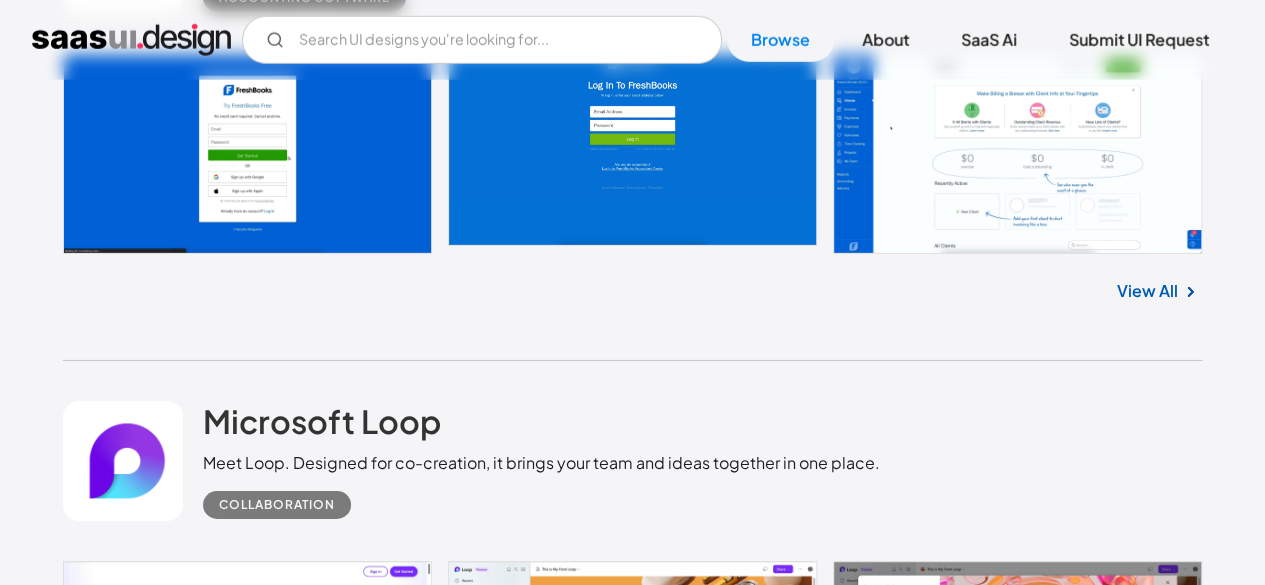 click on "View All" at bounding box center [1147, 291] 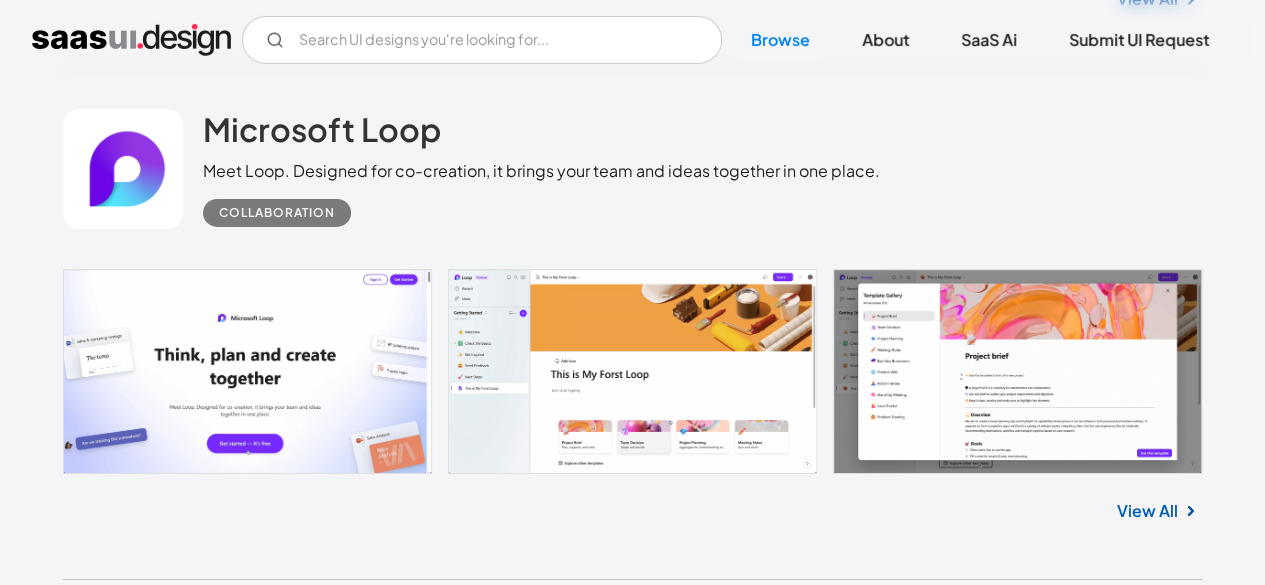 scroll, scrollTop: 22426, scrollLeft: 0, axis: vertical 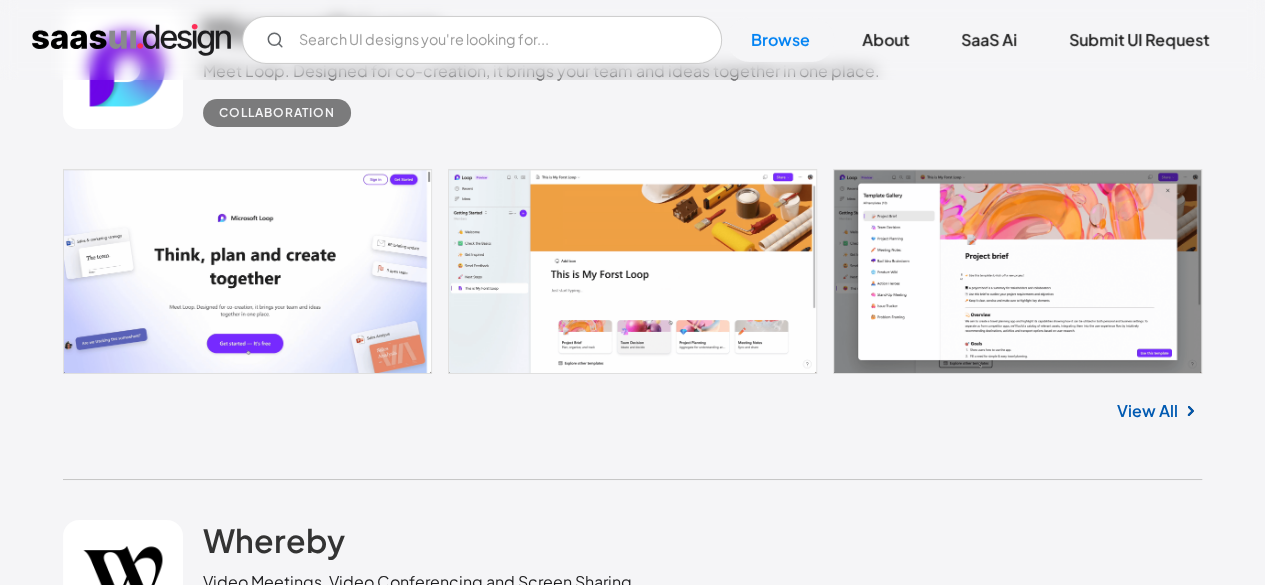 click on "View All" at bounding box center [1147, 411] 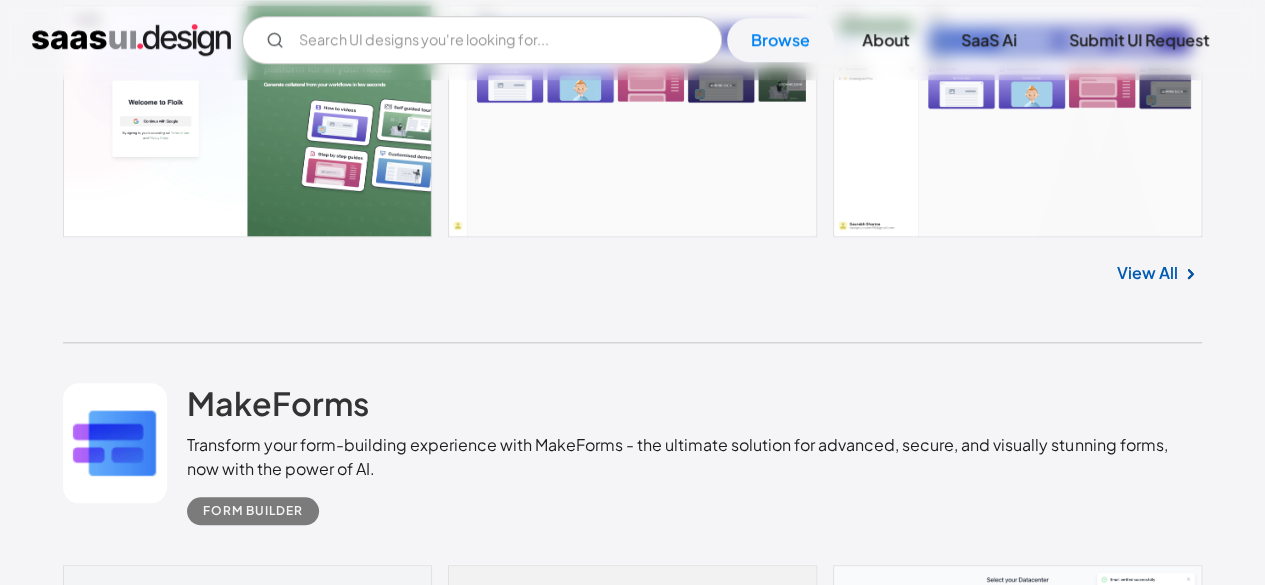 scroll, scrollTop: 23916, scrollLeft: 0, axis: vertical 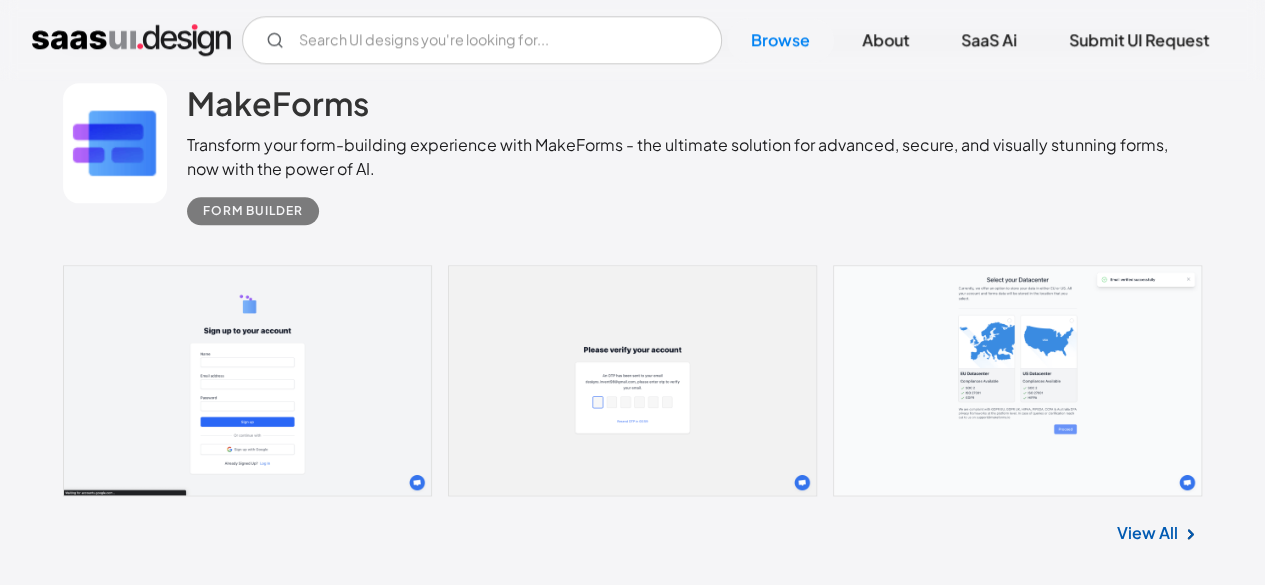 click on "View All" at bounding box center [1147, 533] 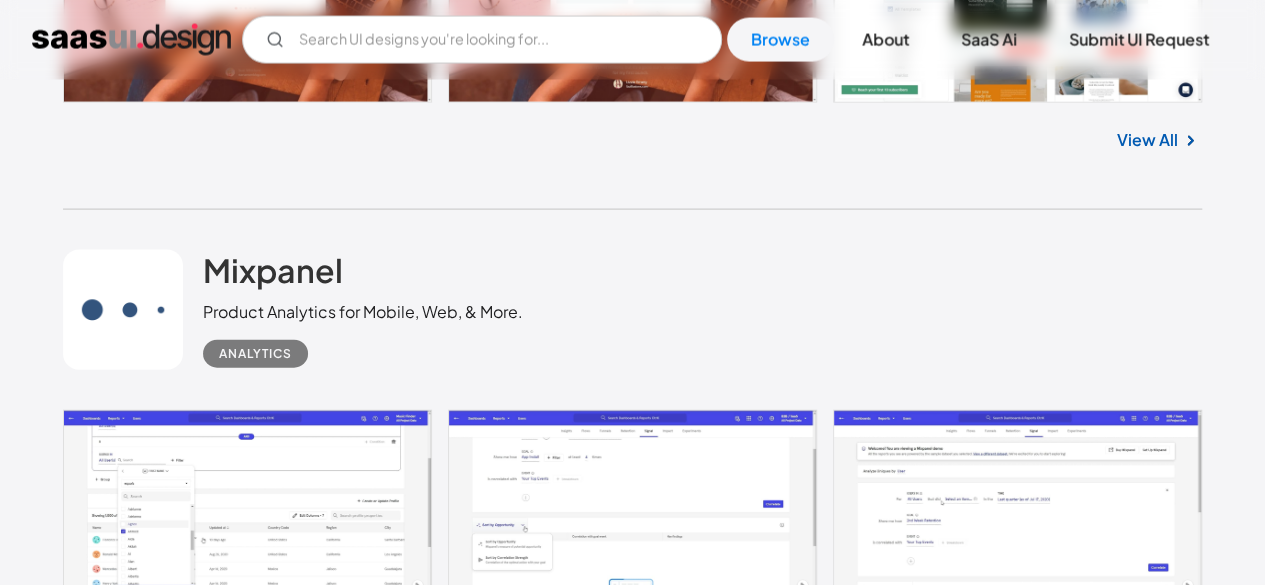 scroll, scrollTop: 25000, scrollLeft: 0, axis: vertical 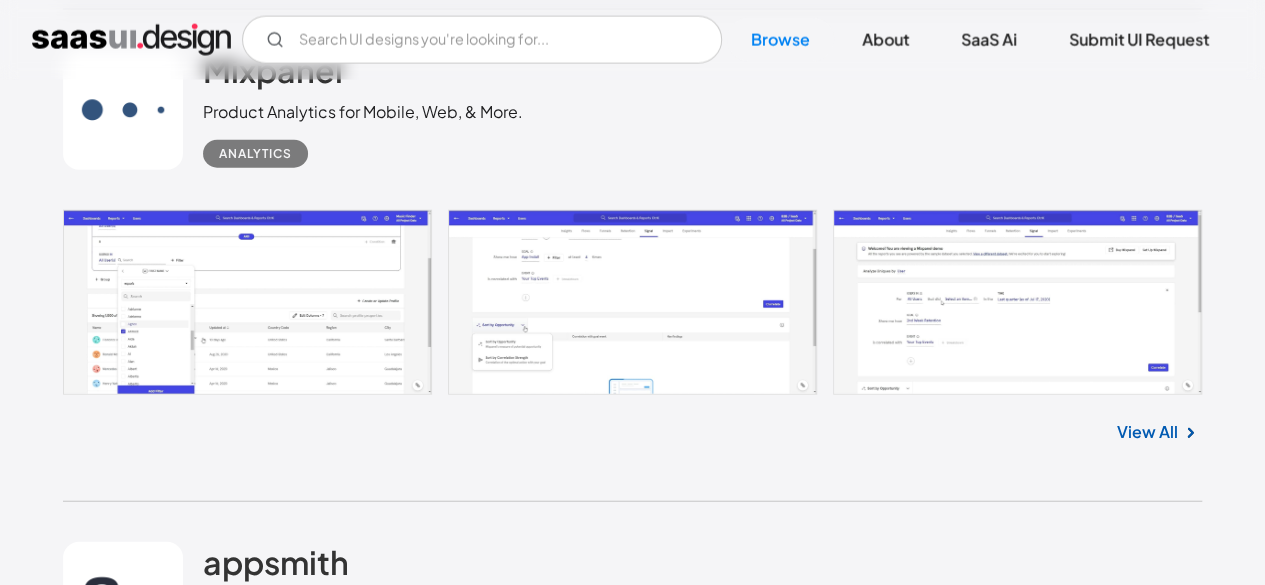 click on "View All" at bounding box center (1147, 432) 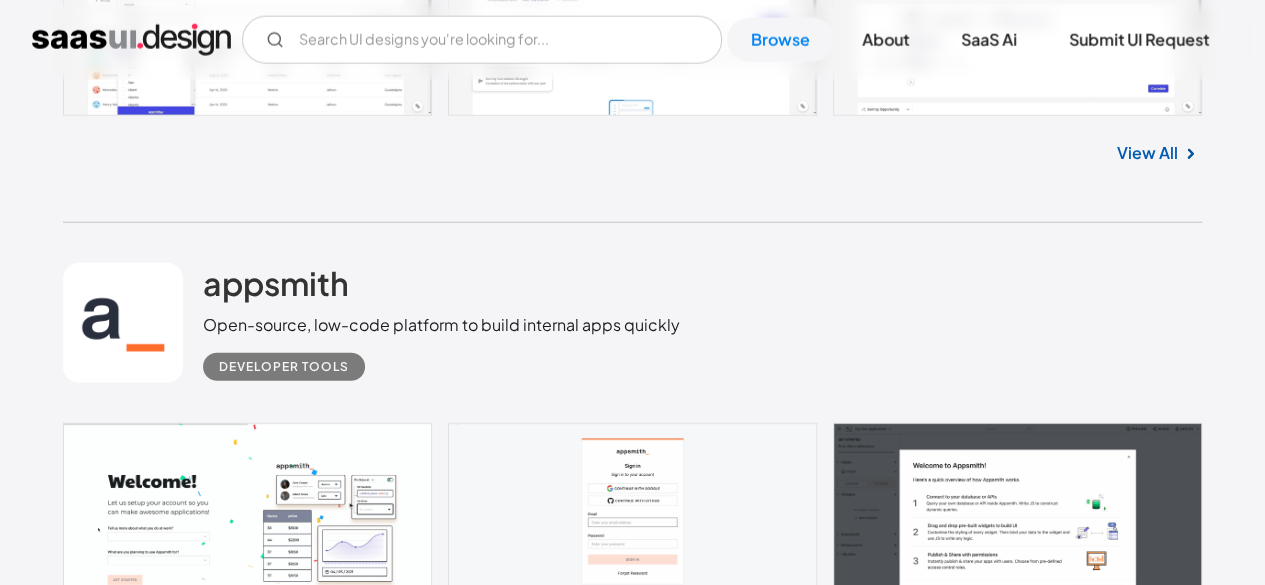 scroll, scrollTop: 25479, scrollLeft: 0, axis: vertical 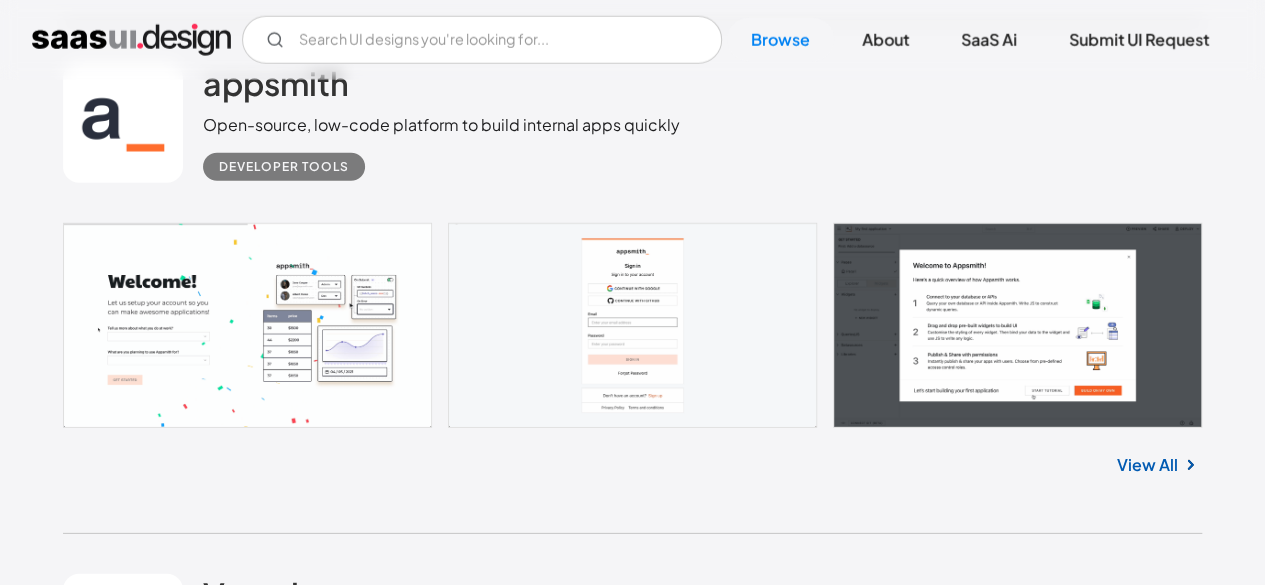 click on "View All" at bounding box center [1147, 465] 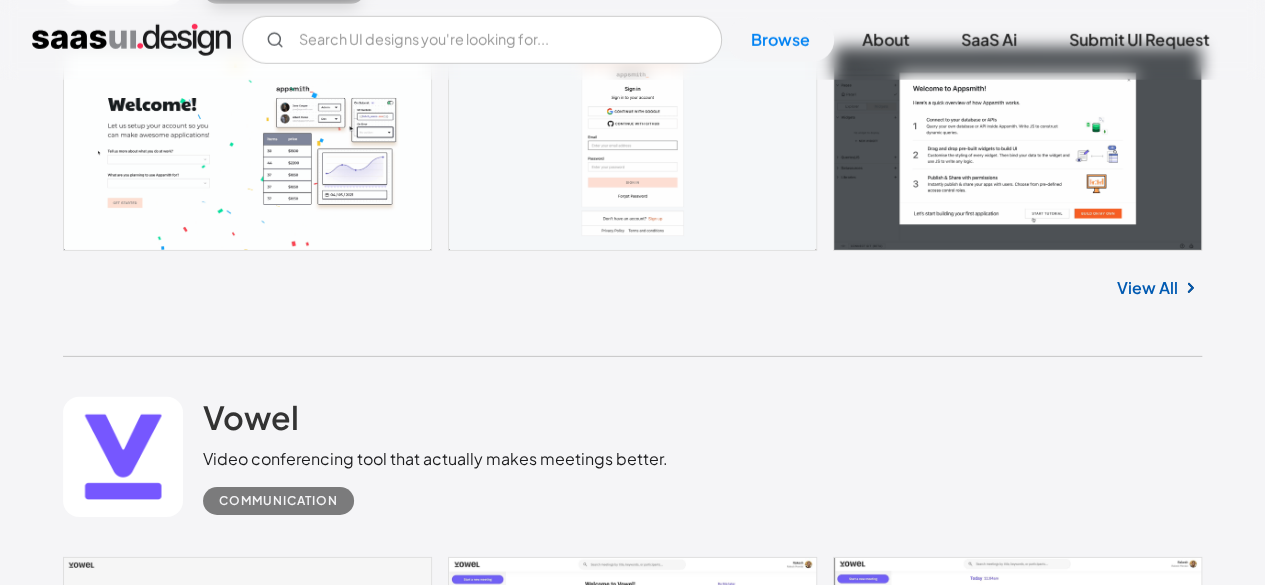 scroll, scrollTop: 26056, scrollLeft: 0, axis: vertical 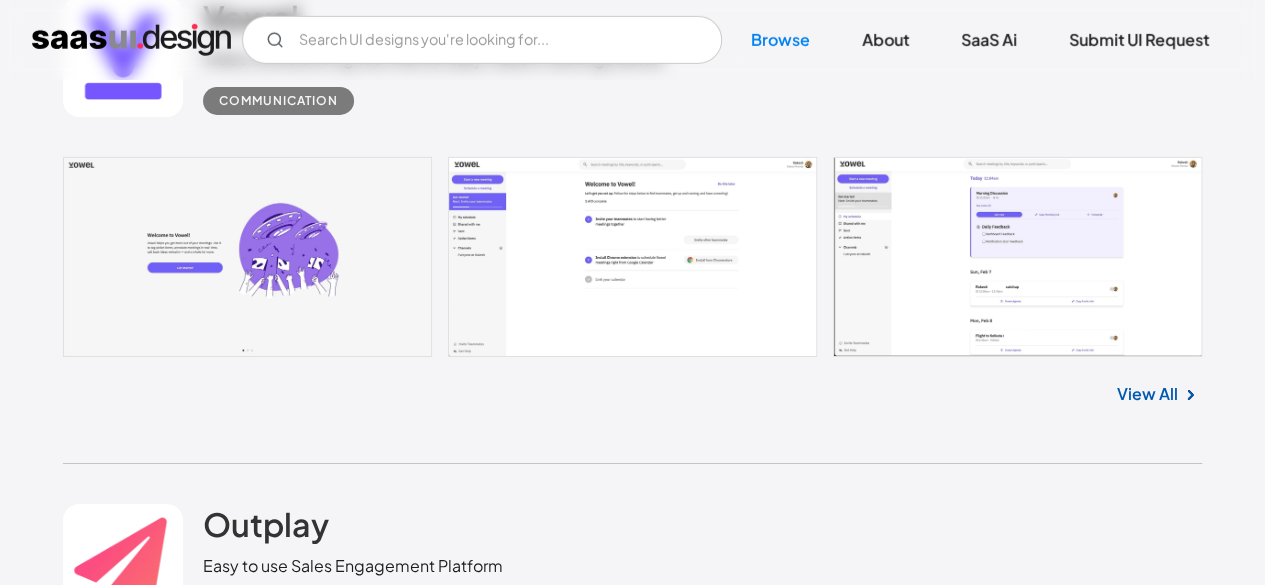click on "View All" at bounding box center [1147, 394] 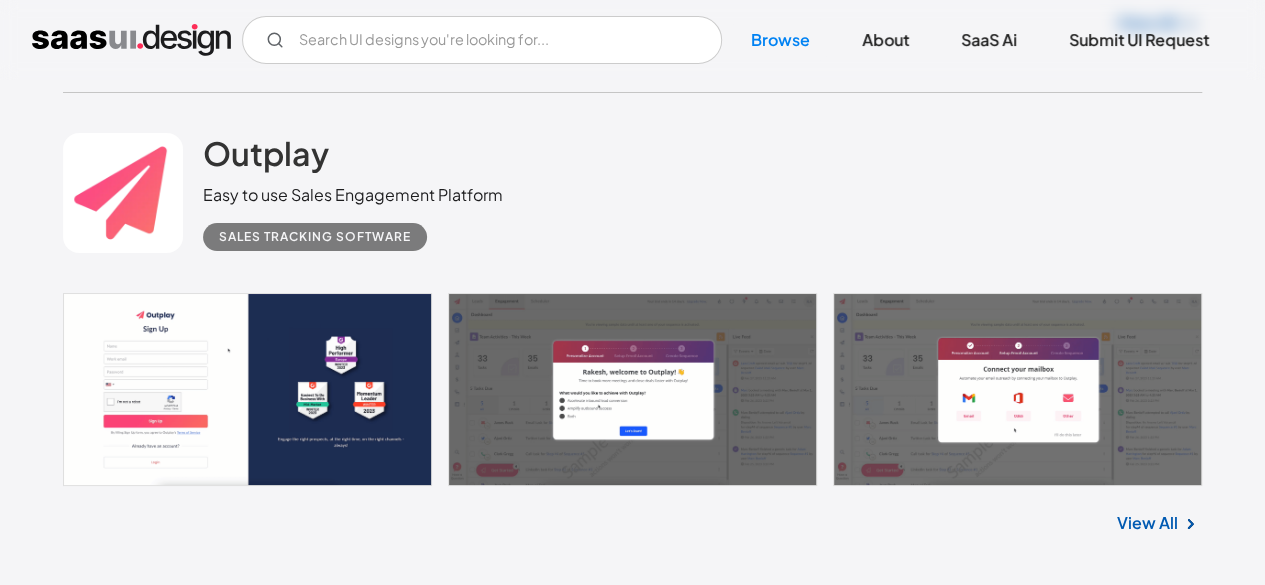 scroll, scrollTop: 26527, scrollLeft: 0, axis: vertical 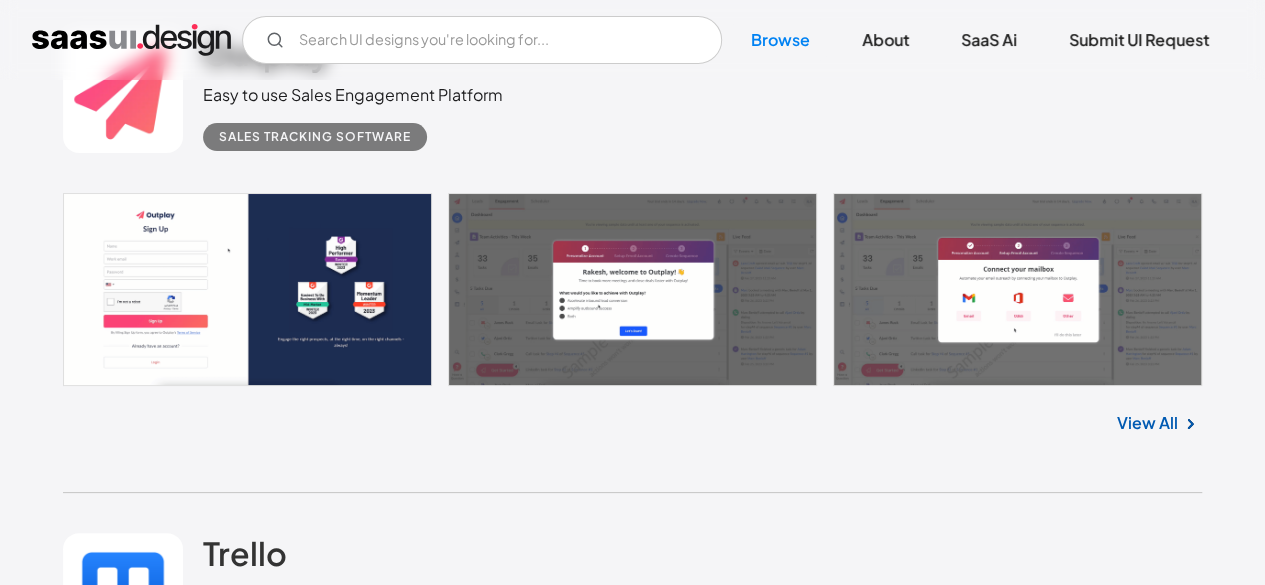 click at bounding box center [1190, 424] 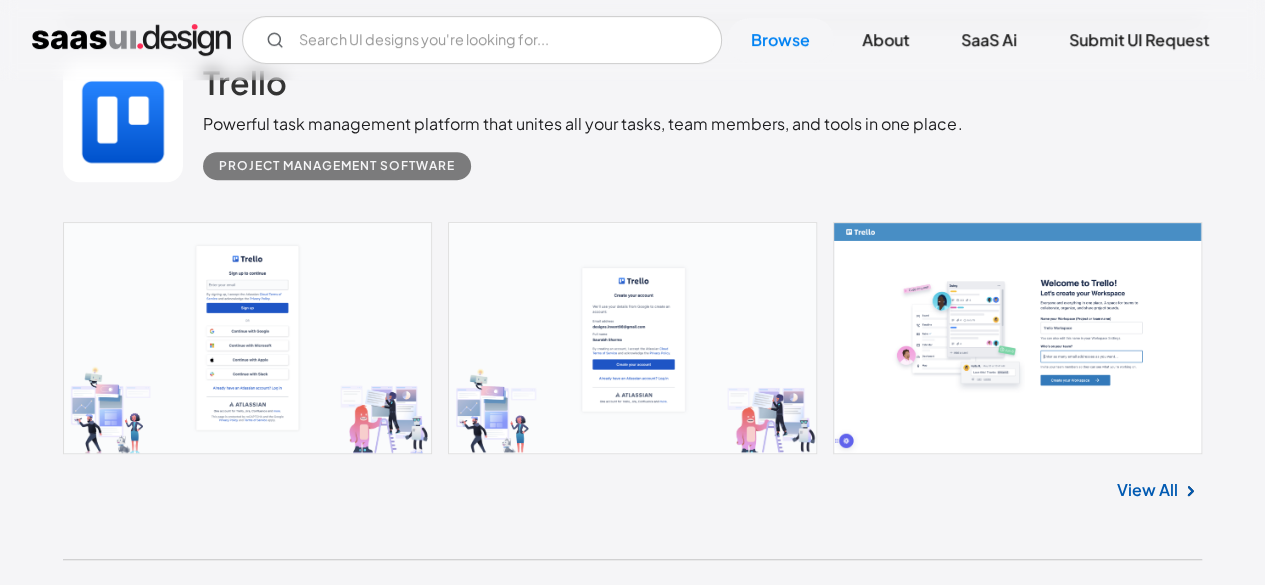 scroll, scrollTop: 27098, scrollLeft: 0, axis: vertical 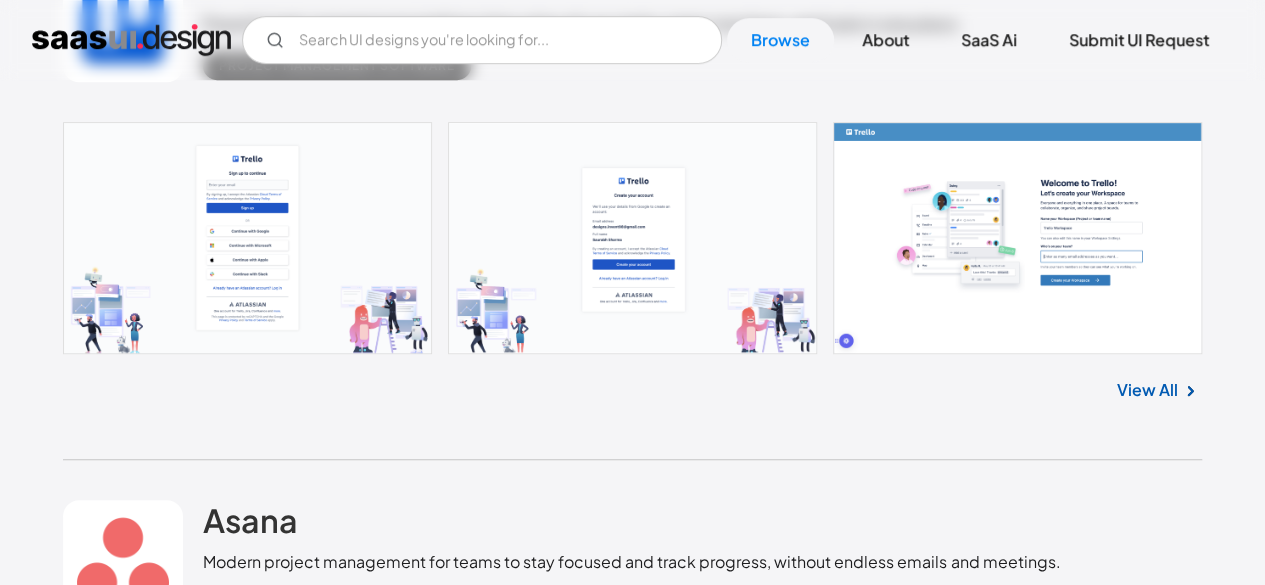 click on "View All" at bounding box center [1147, 390] 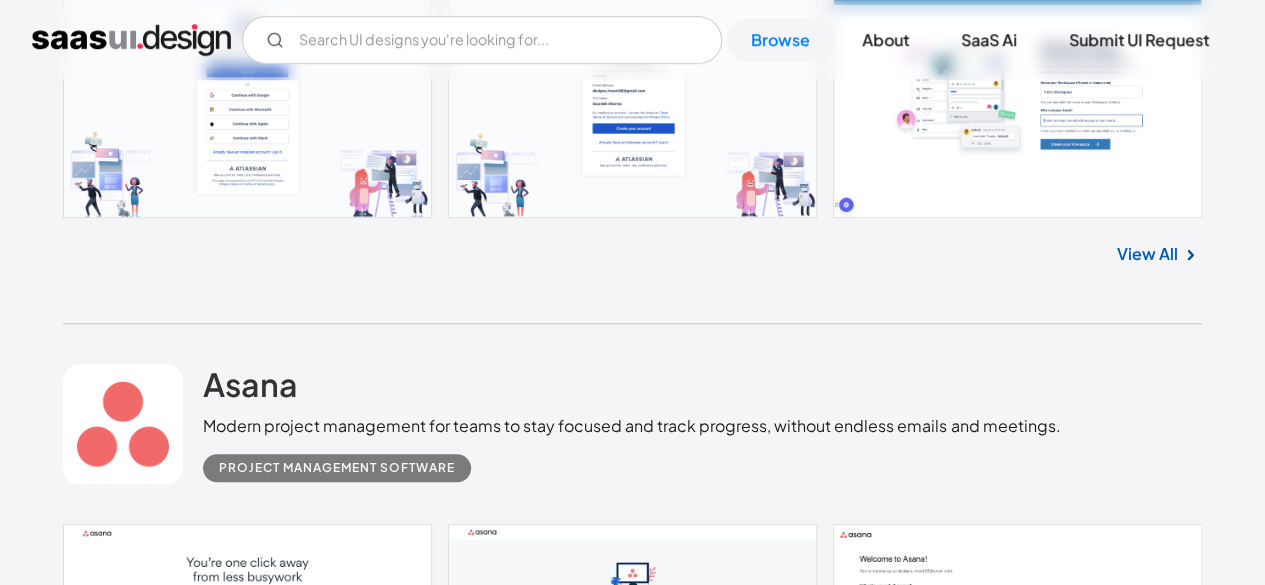 scroll, scrollTop: 27534, scrollLeft: 0, axis: vertical 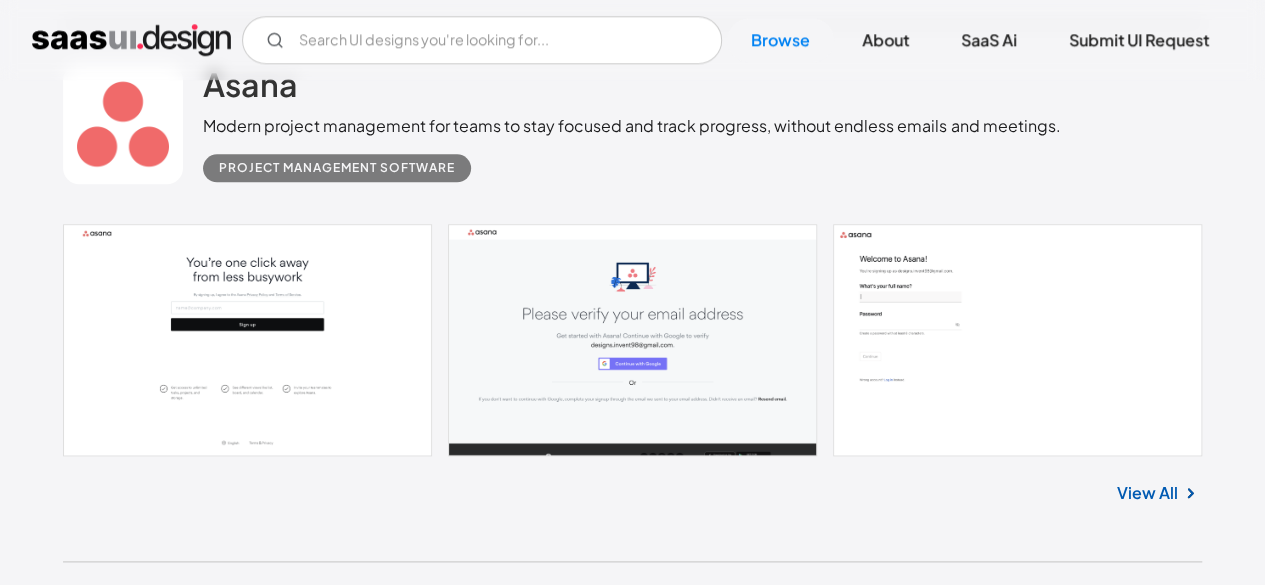 click on "View All" at bounding box center (1147, 493) 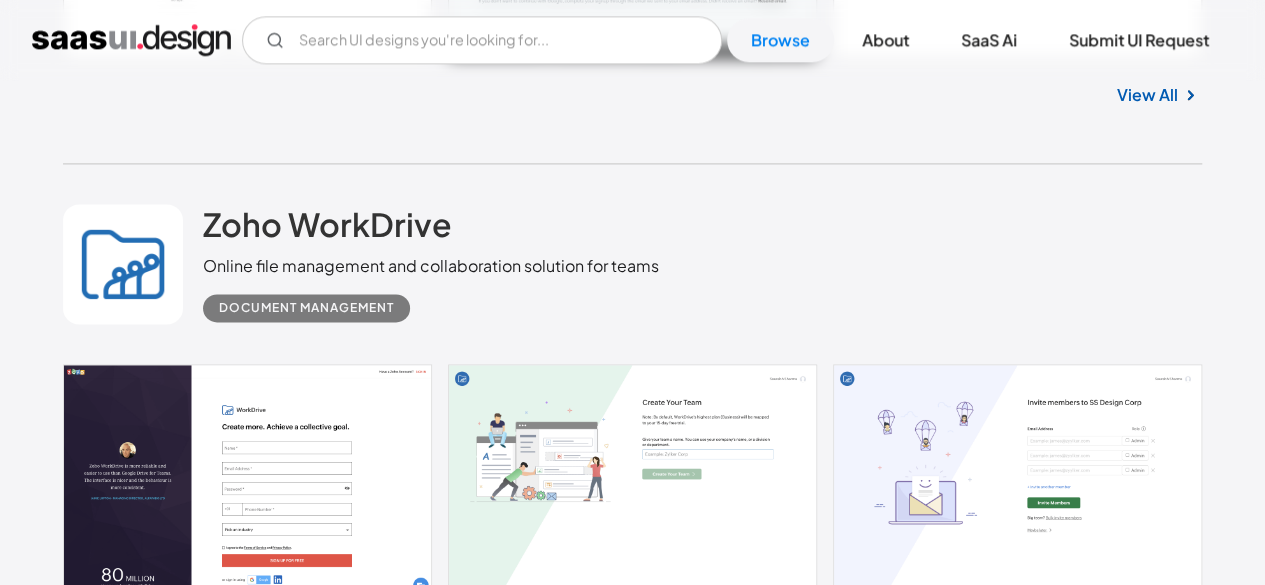 scroll, scrollTop: 28032, scrollLeft: 0, axis: vertical 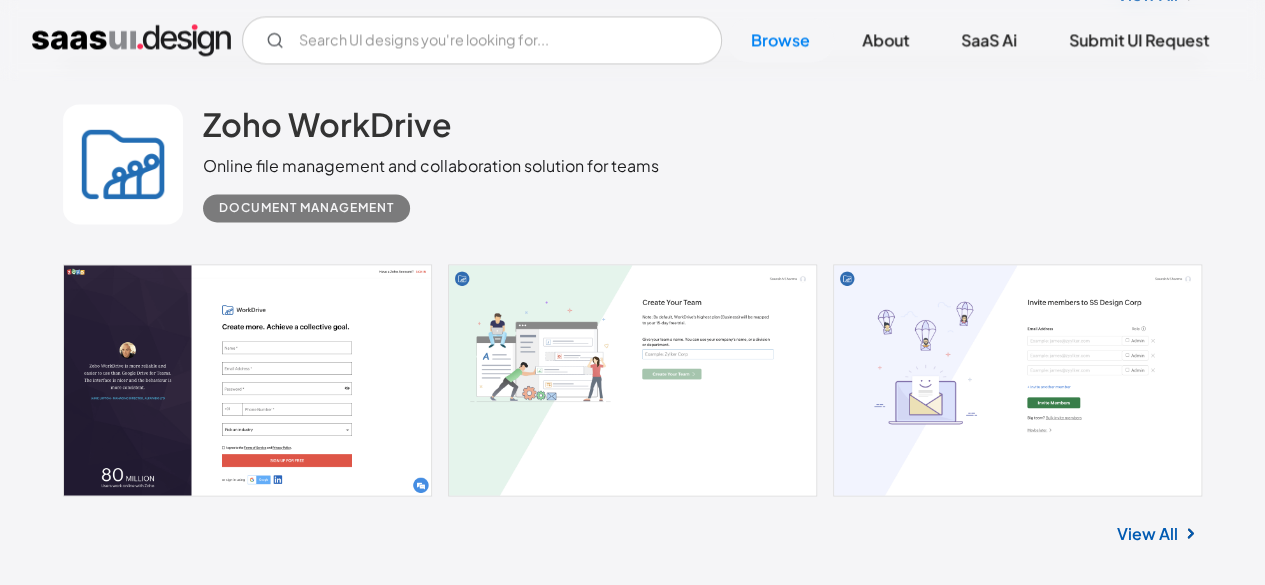 click on "View All" at bounding box center (1147, 533) 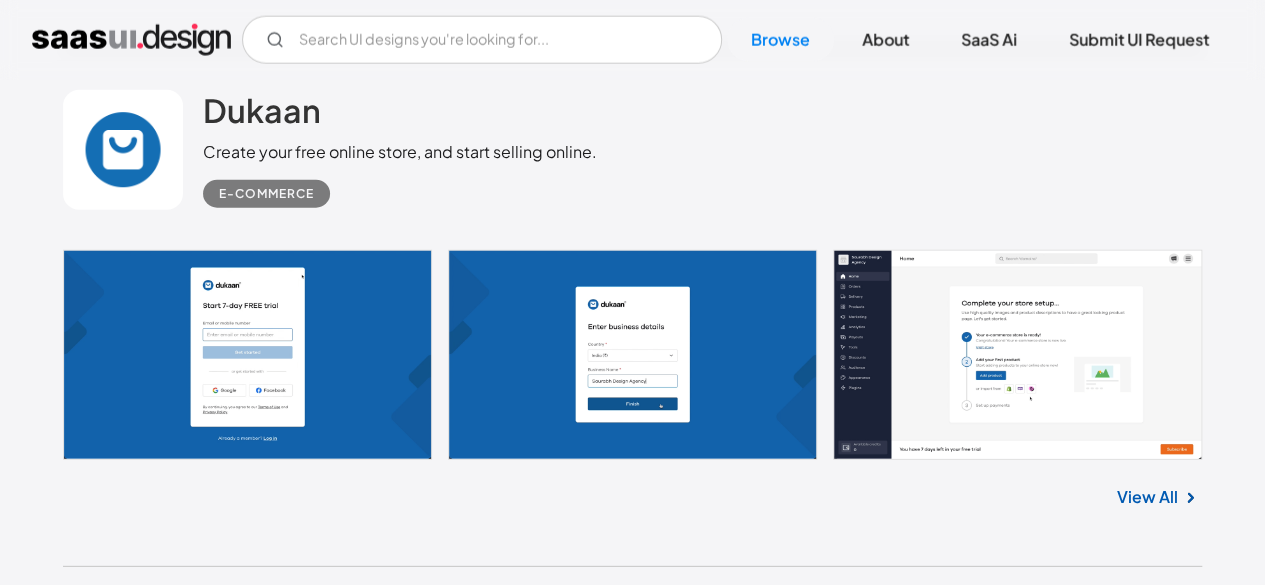 scroll, scrollTop: 29196, scrollLeft: 0, axis: vertical 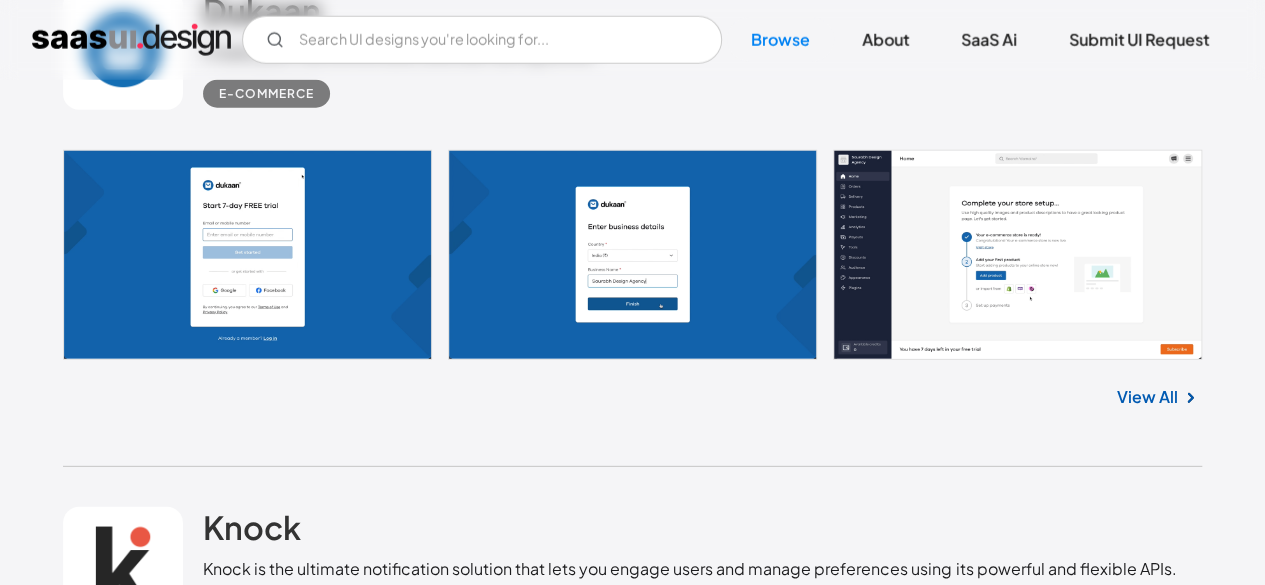 click on "View All" at bounding box center [1147, 397] 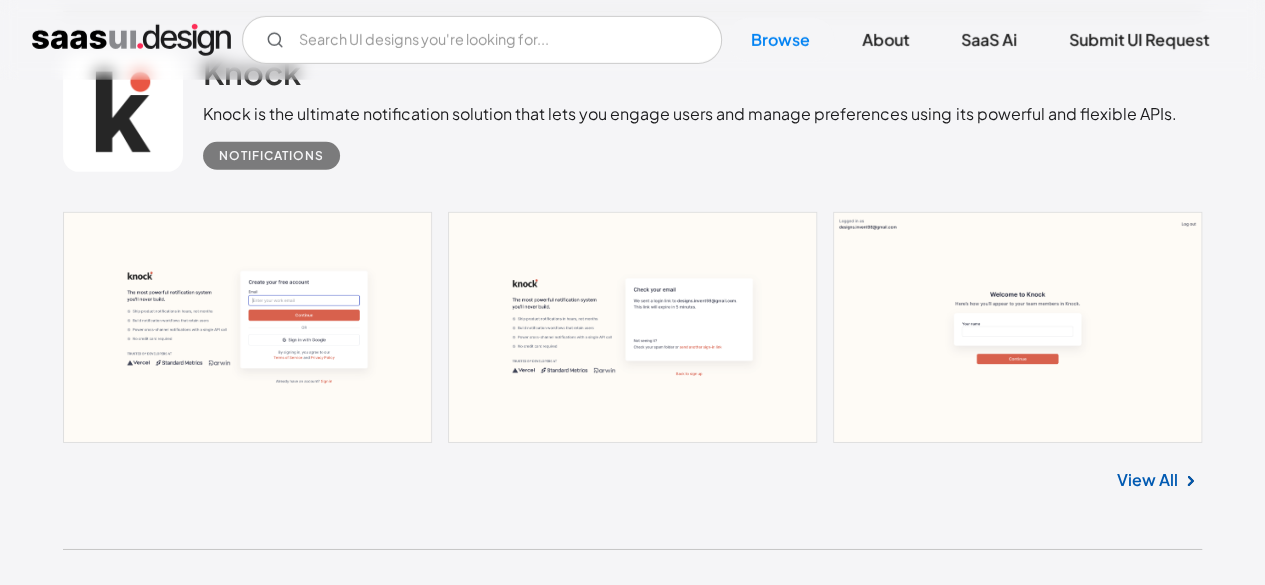 scroll, scrollTop: 29851, scrollLeft: 0, axis: vertical 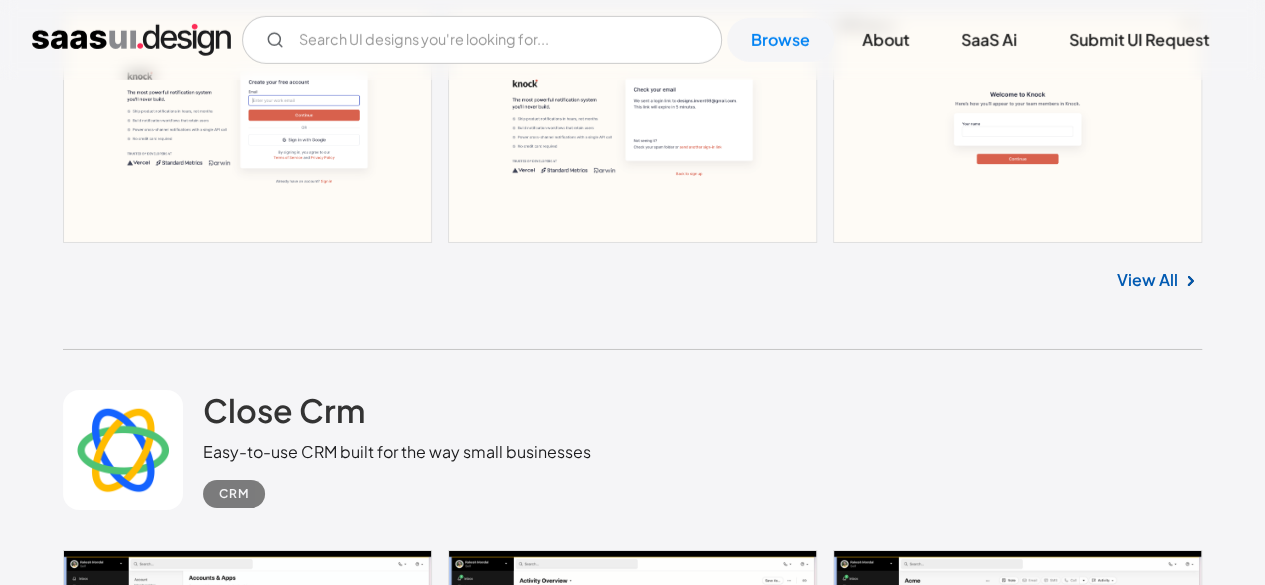 click on "View All" at bounding box center [1147, 280] 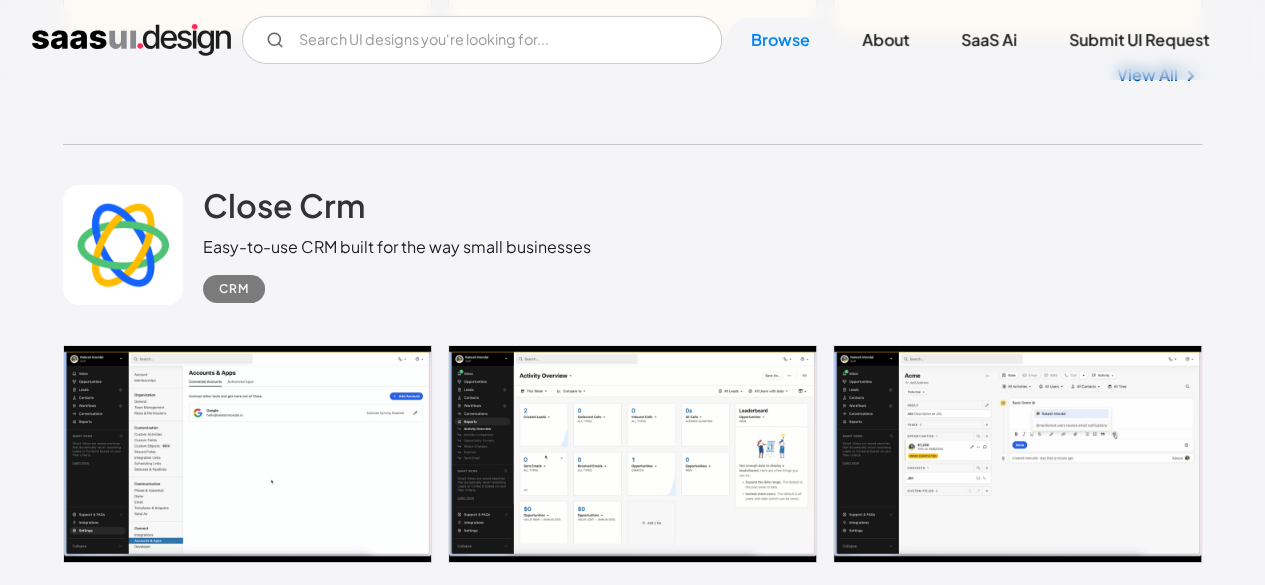 scroll, scrollTop: 30156, scrollLeft: 0, axis: vertical 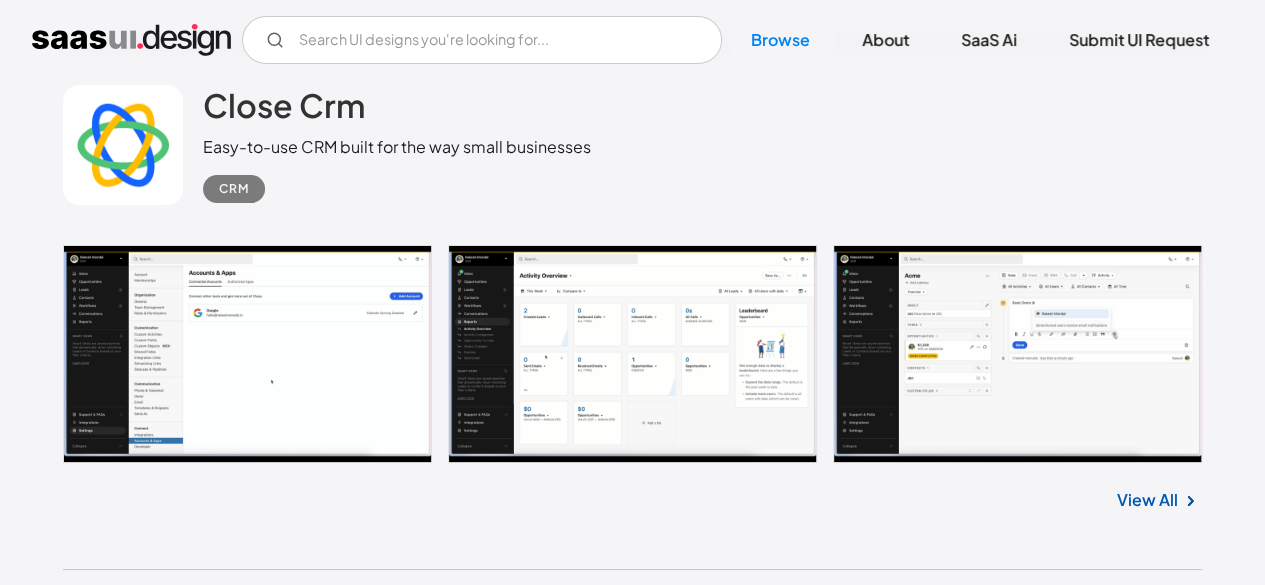 click on "View All" at bounding box center (1147, 500) 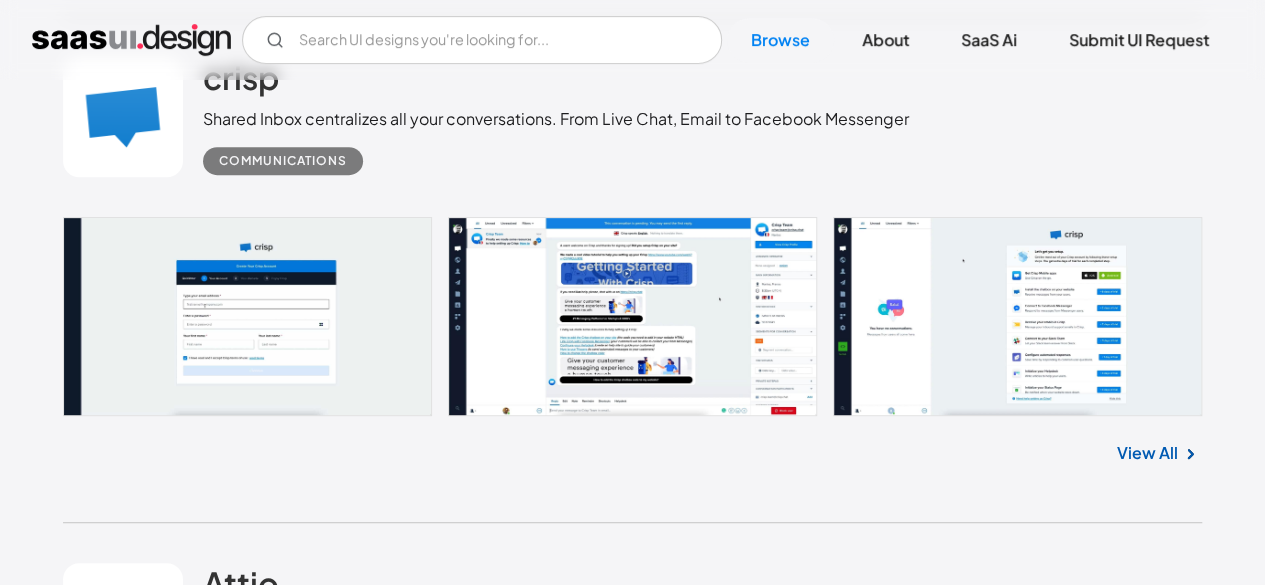 scroll, scrollTop: 30809, scrollLeft: 0, axis: vertical 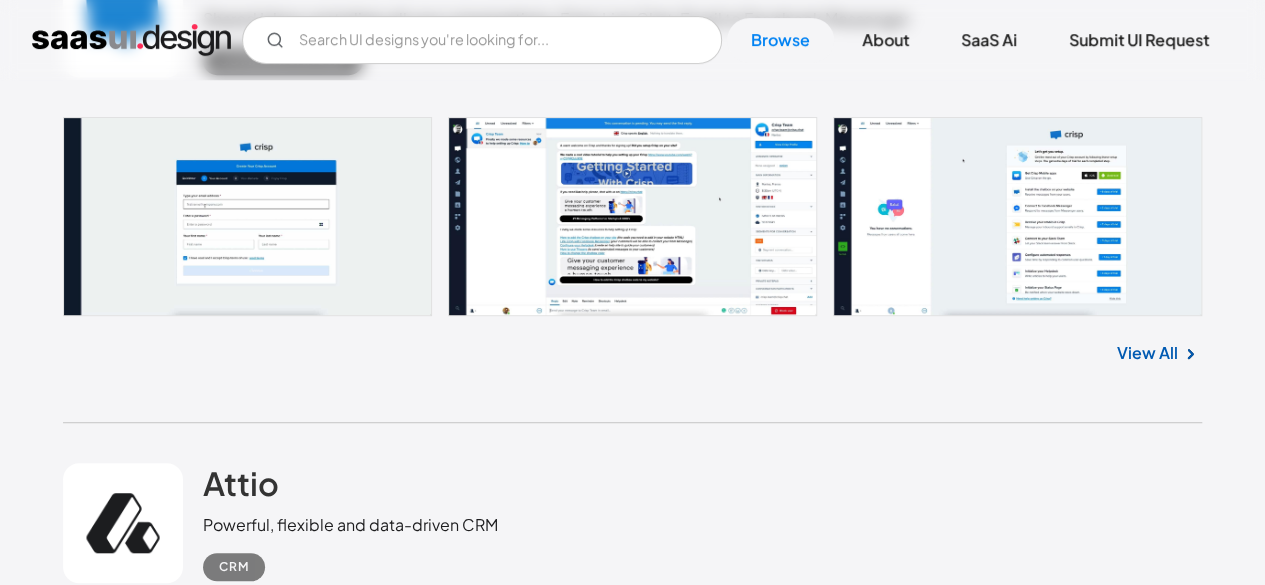 click on "View All" at bounding box center (1147, 353) 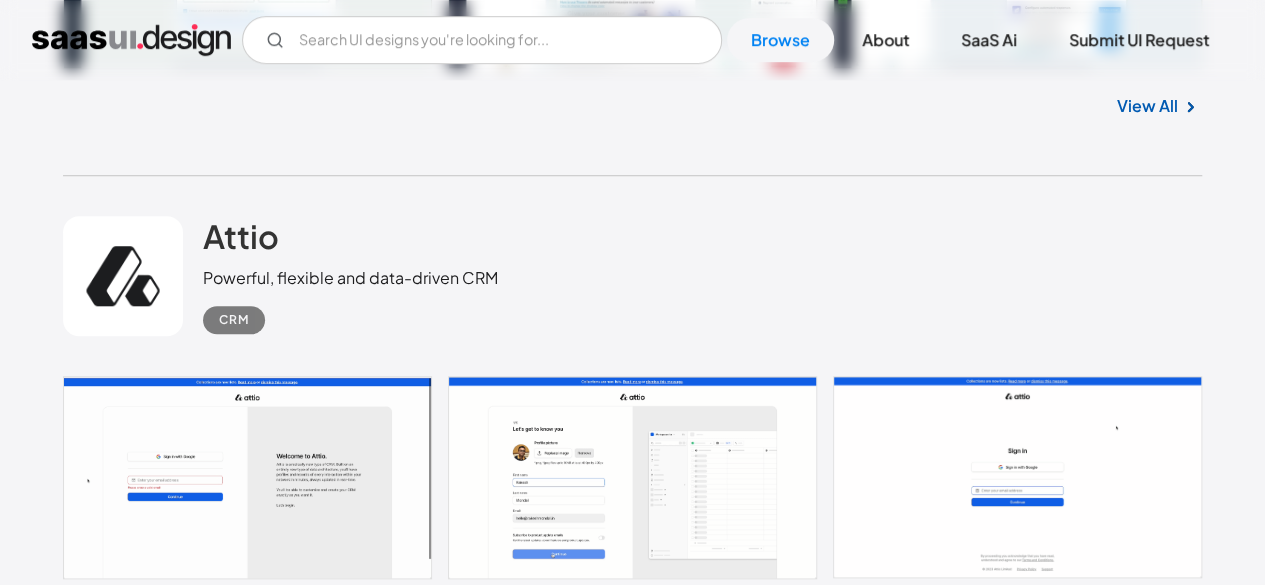 scroll, scrollTop: 31256, scrollLeft: 0, axis: vertical 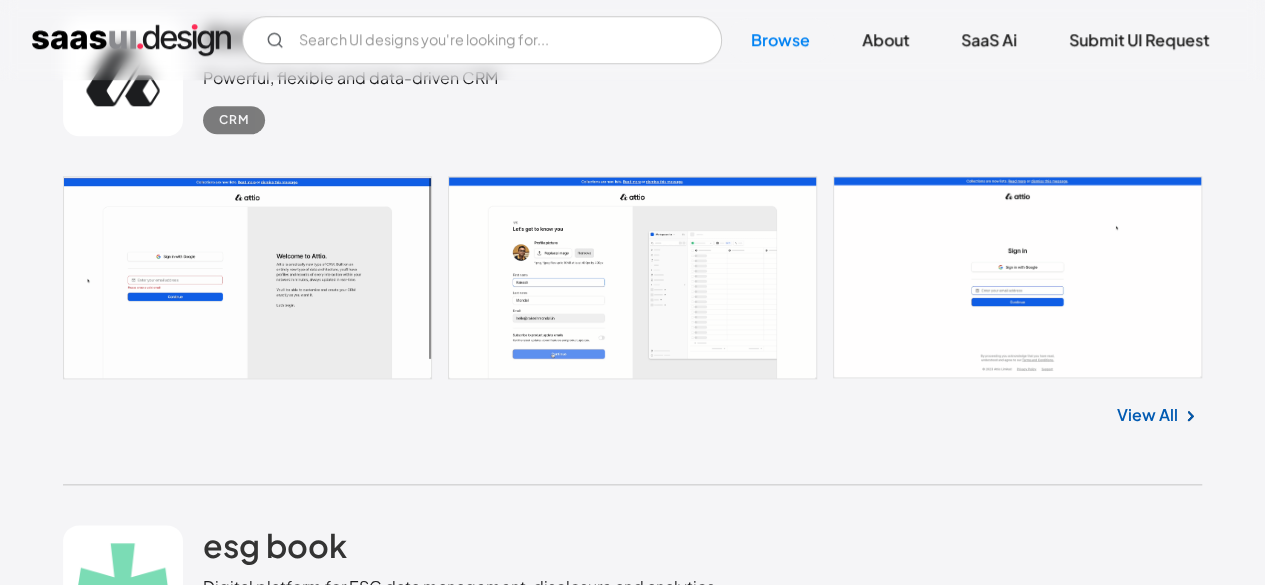 click on "View All" at bounding box center [1147, 415] 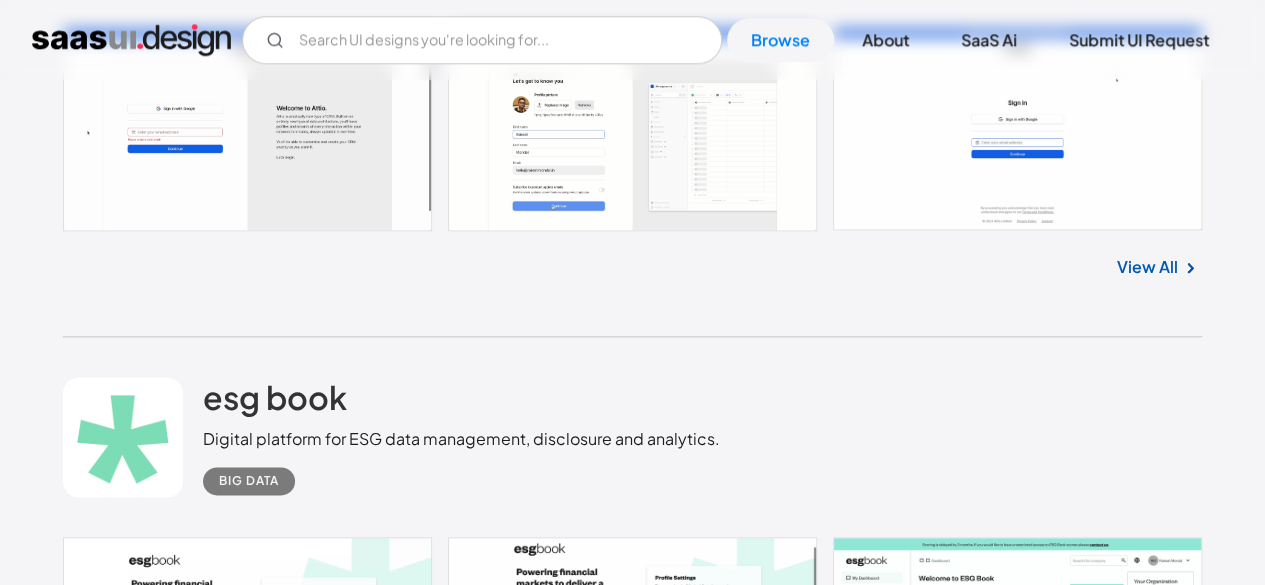 scroll, scrollTop: 31904, scrollLeft: 0, axis: vertical 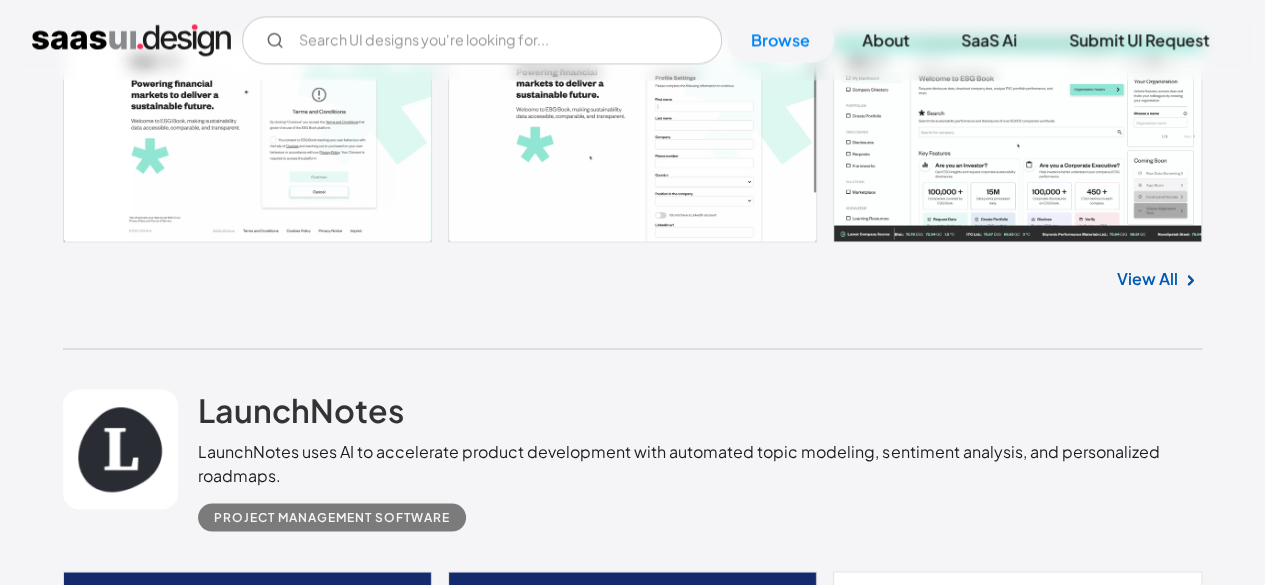 click on "View All" at bounding box center [1147, 279] 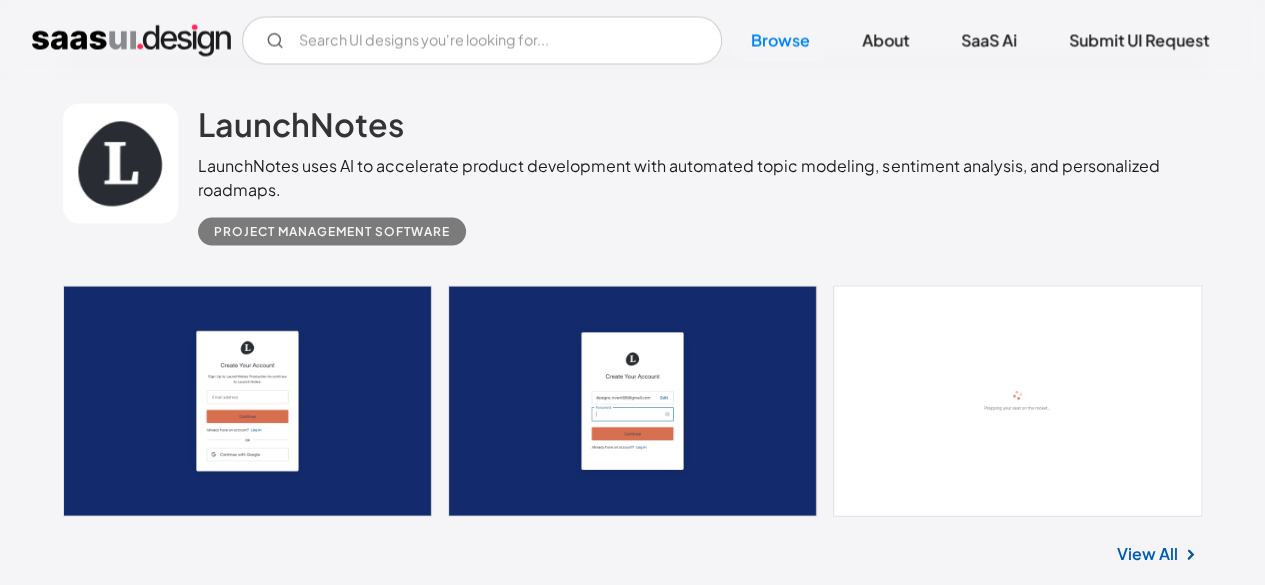 scroll, scrollTop: 32390, scrollLeft: 0, axis: vertical 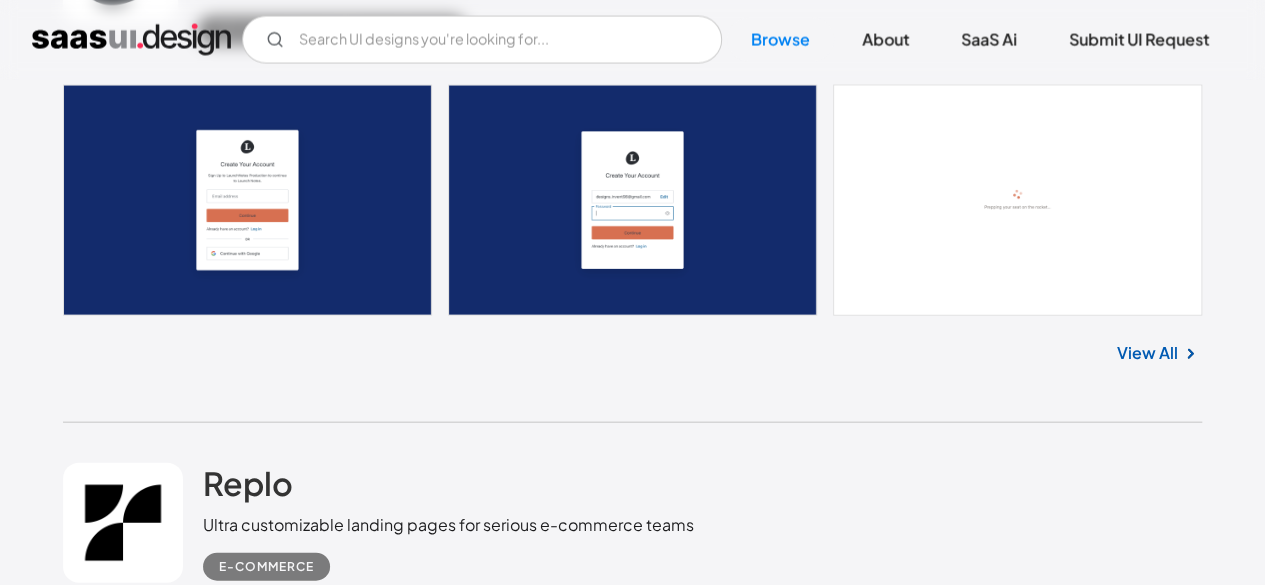 click on "View All" at bounding box center (1147, 353) 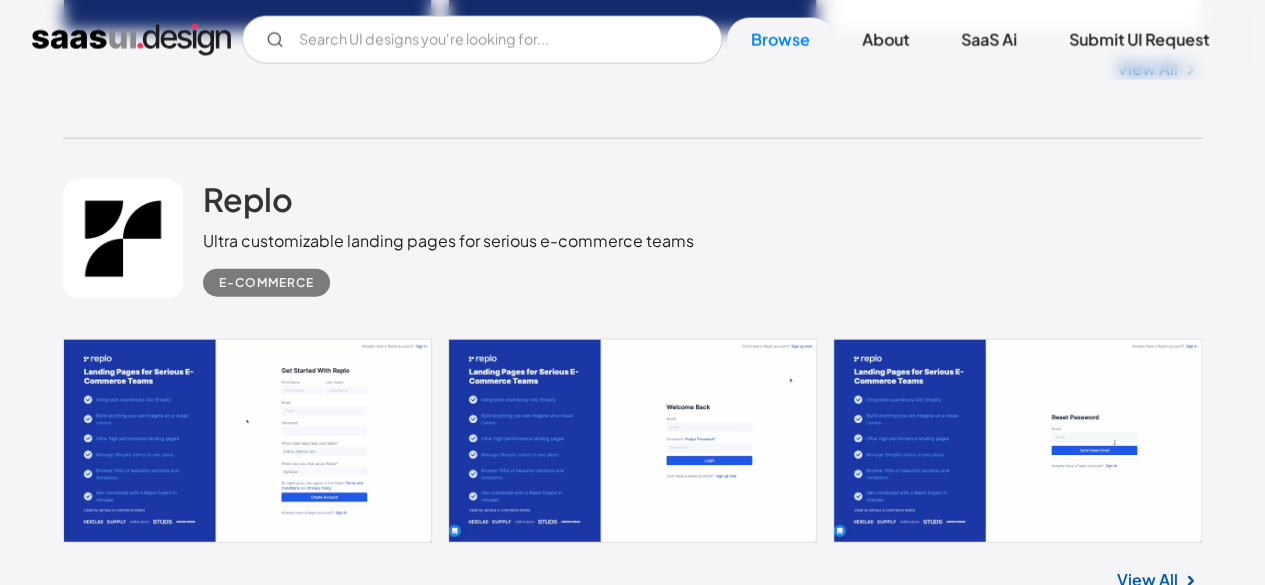 scroll, scrollTop: 32874, scrollLeft: 0, axis: vertical 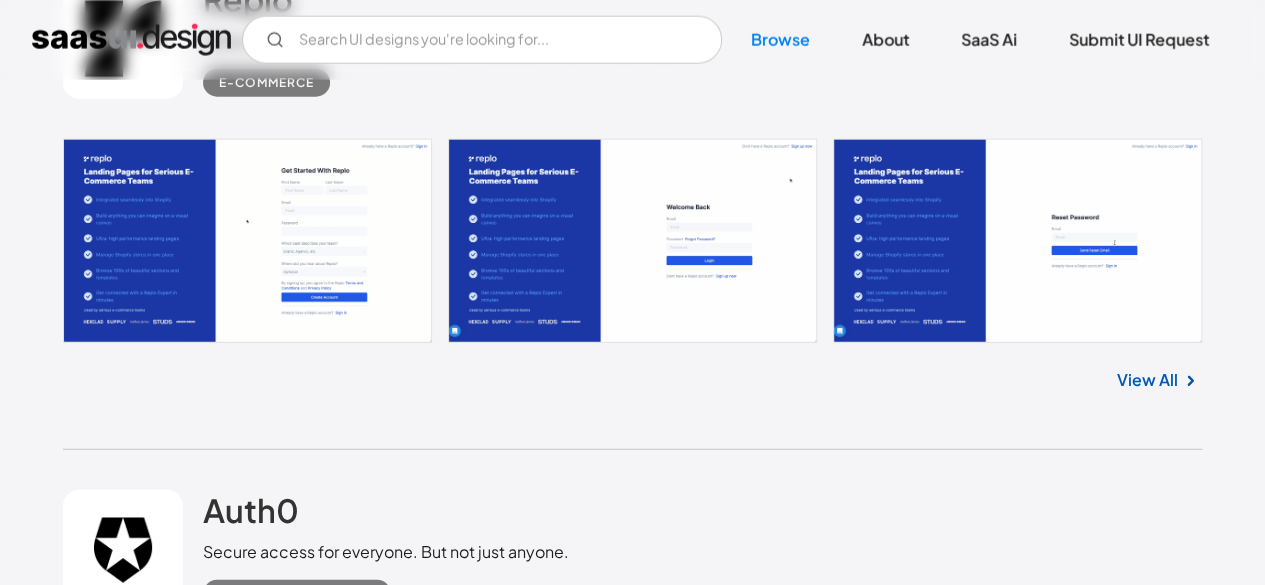 click on "View All" at bounding box center (1147, 380) 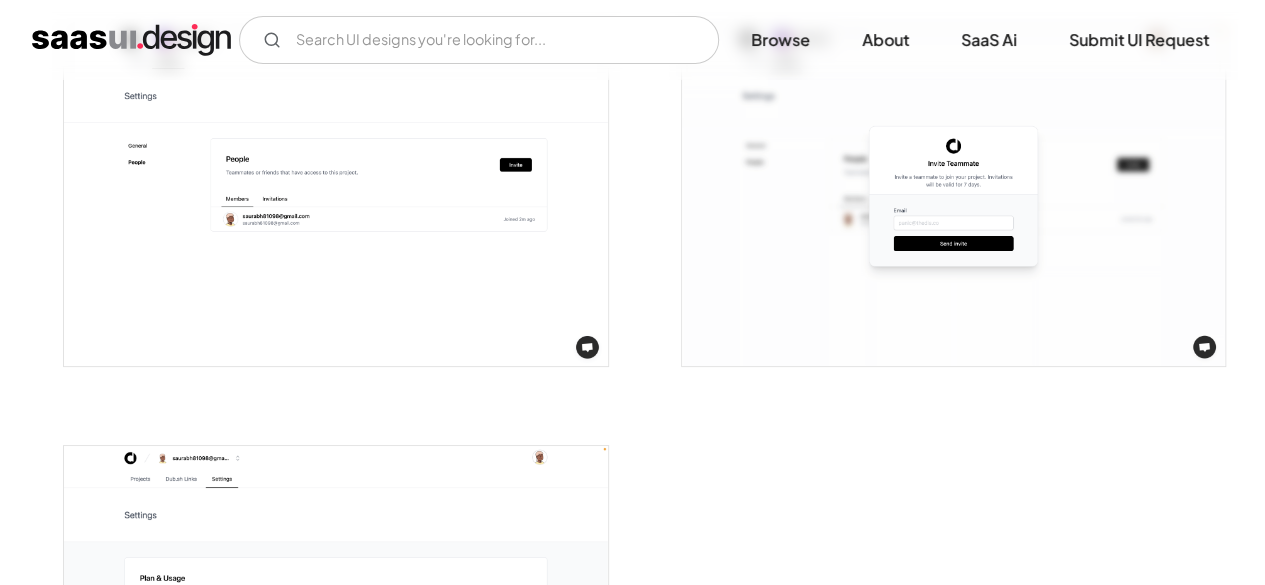 scroll, scrollTop: 3700, scrollLeft: 0, axis: vertical 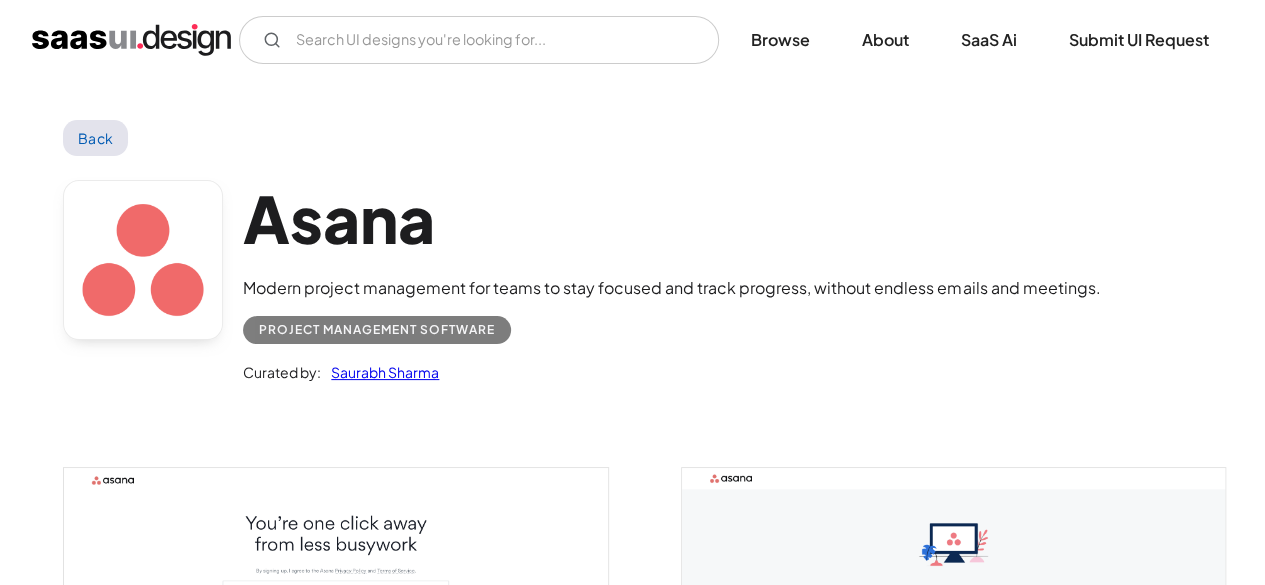 click on "Back" at bounding box center [95, 138] 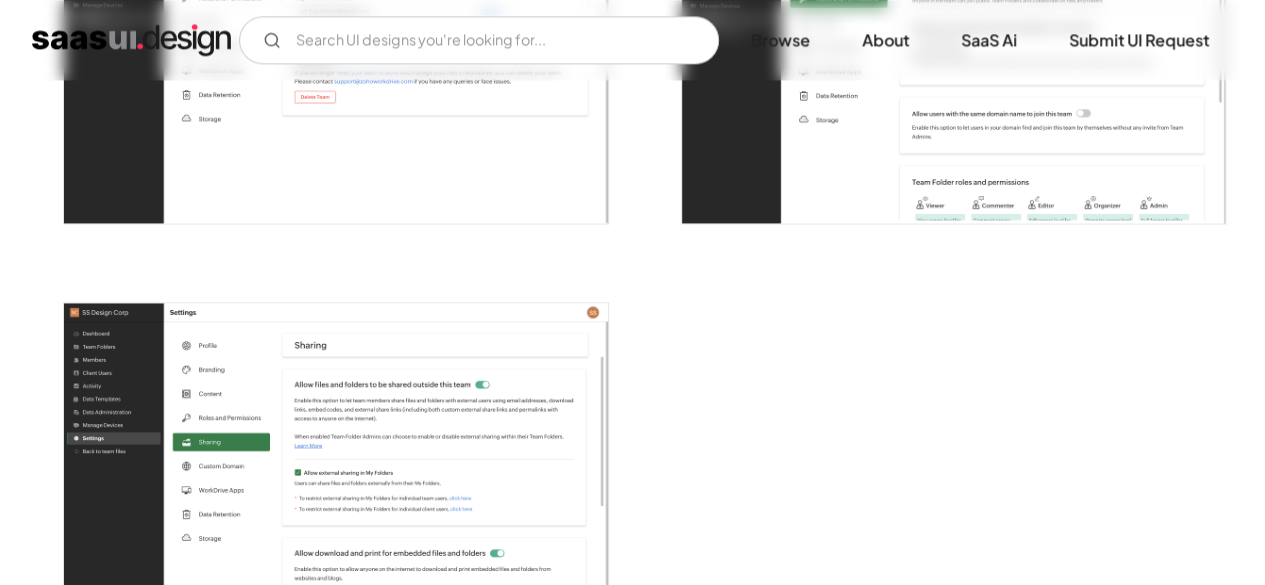 scroll, scrollTop: 5400, scrollLeft: 0, axis: vertical 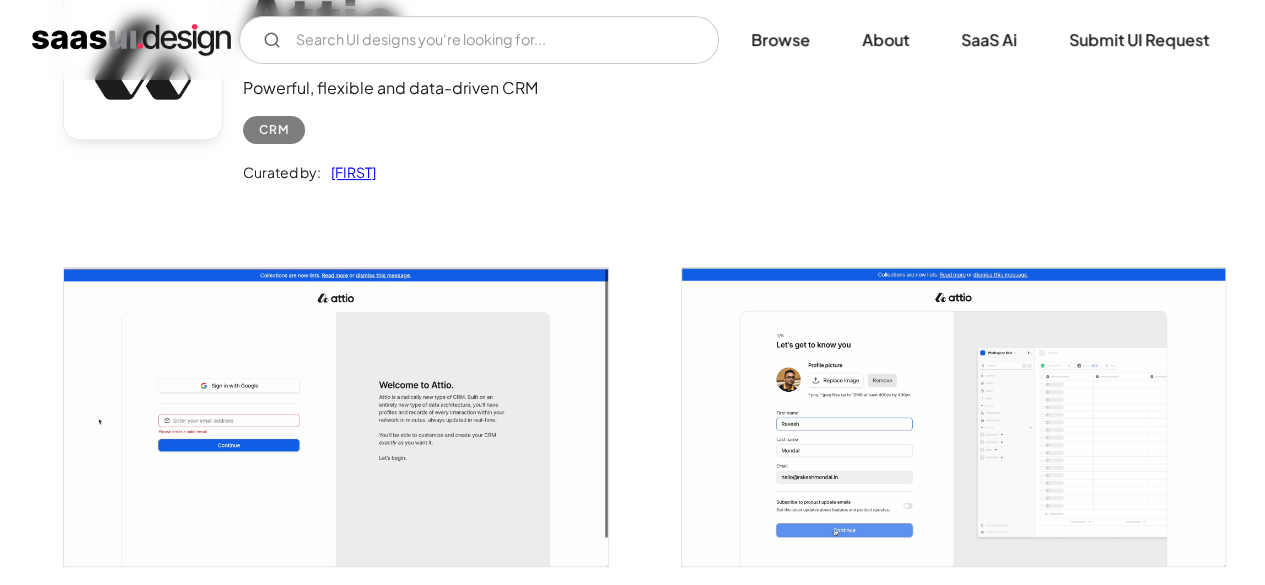 click at bounding box center (335, 416) 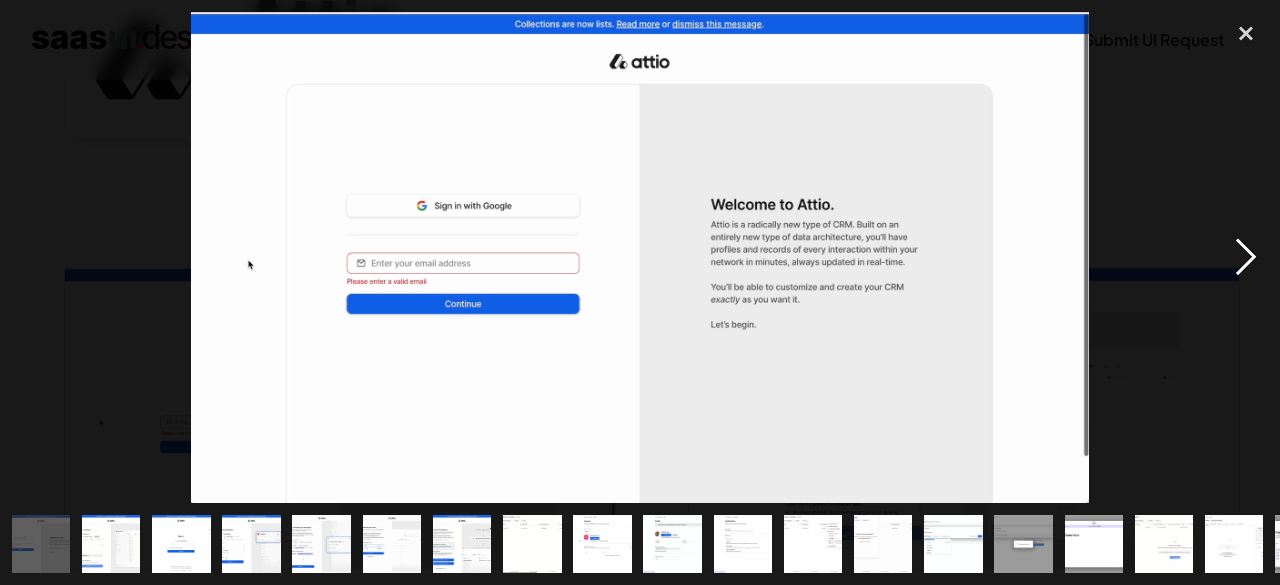click at bounding box center (1246, 257) 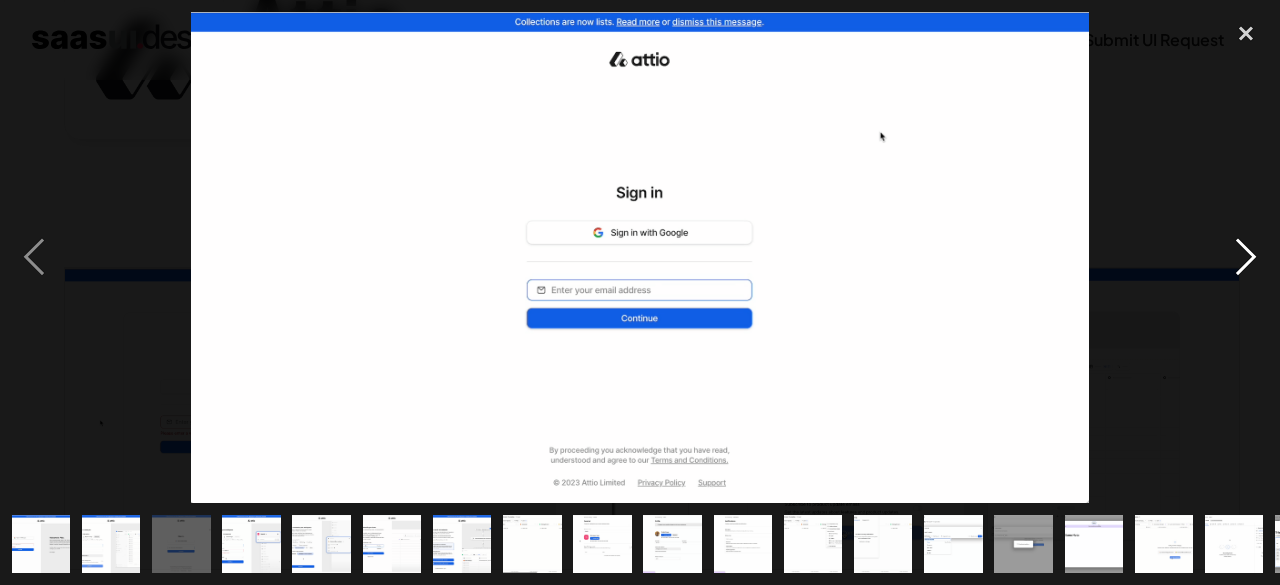 click at bounding box center (1246, 257) 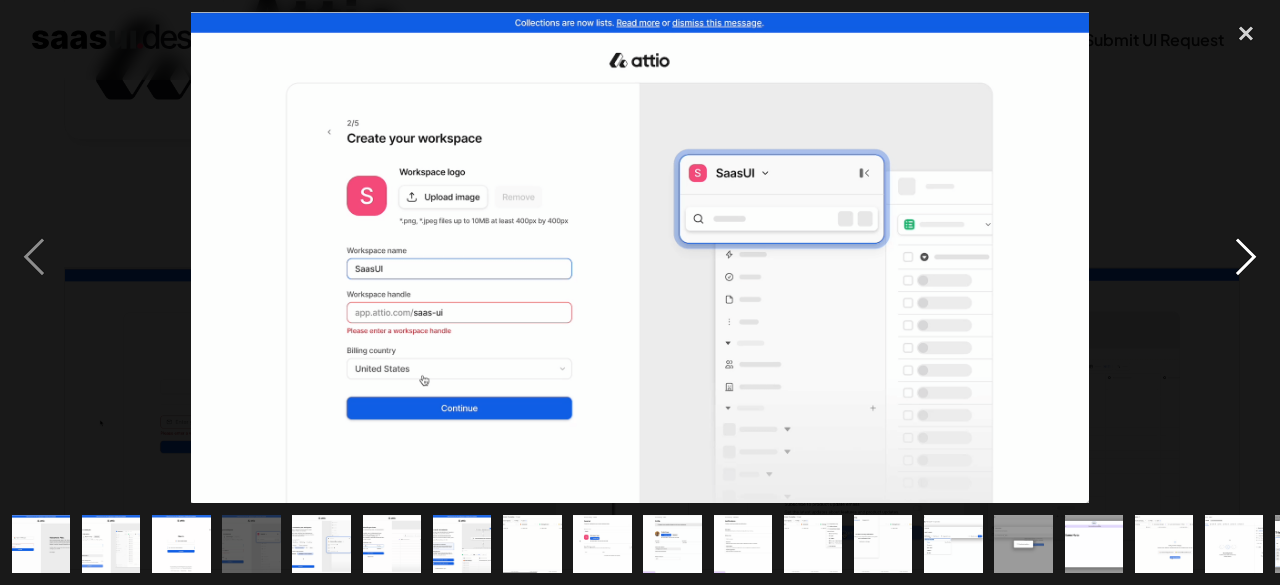 click at bounding box center (1246, 257) 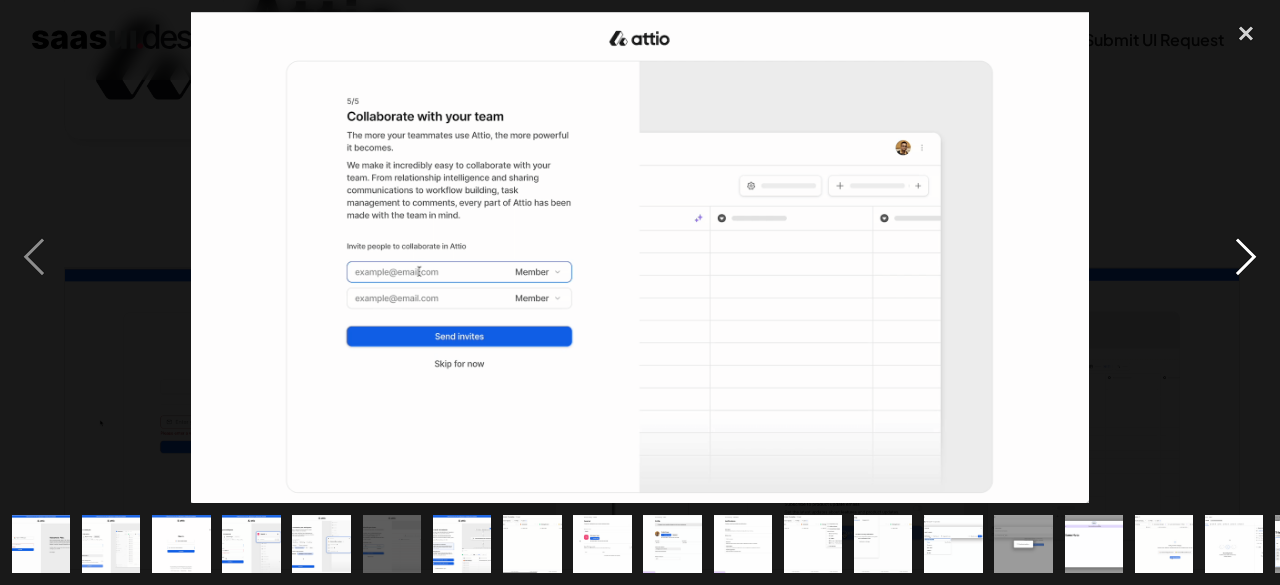 click at bounding box center [1246, 257] 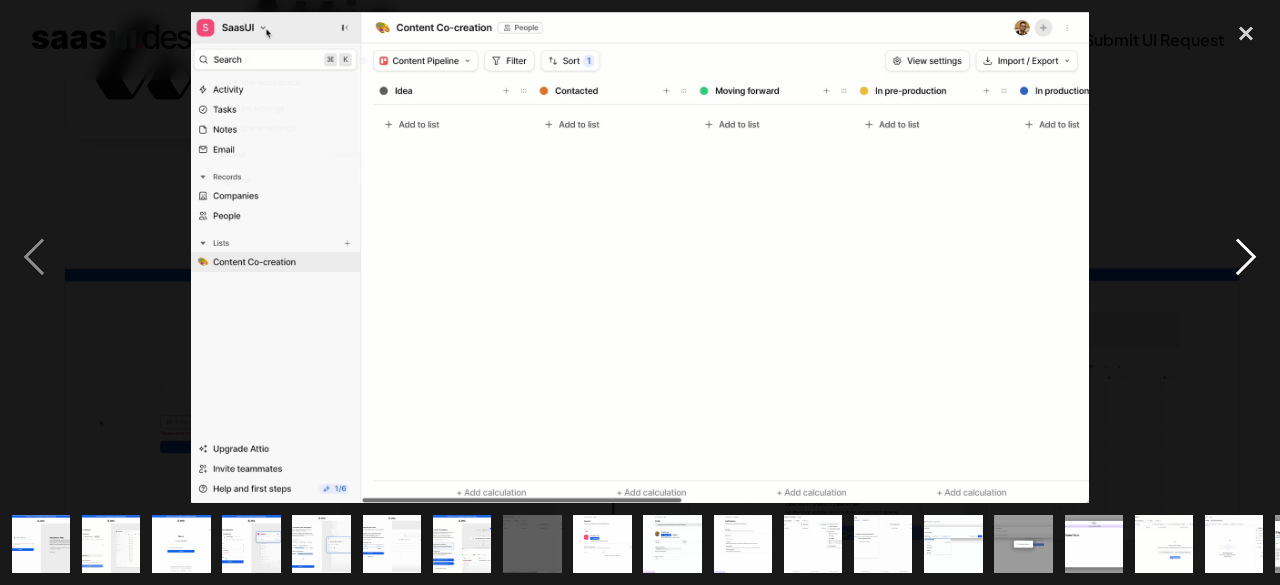 click at bounding box center [1246, 257] 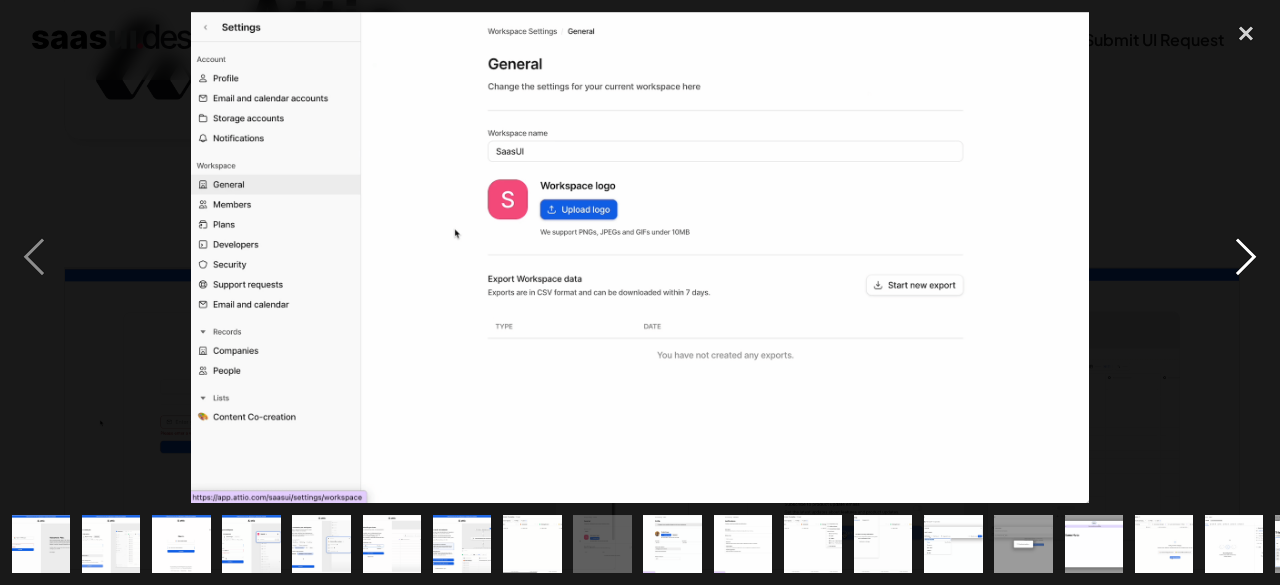 click at bounding box center [1246, 257] 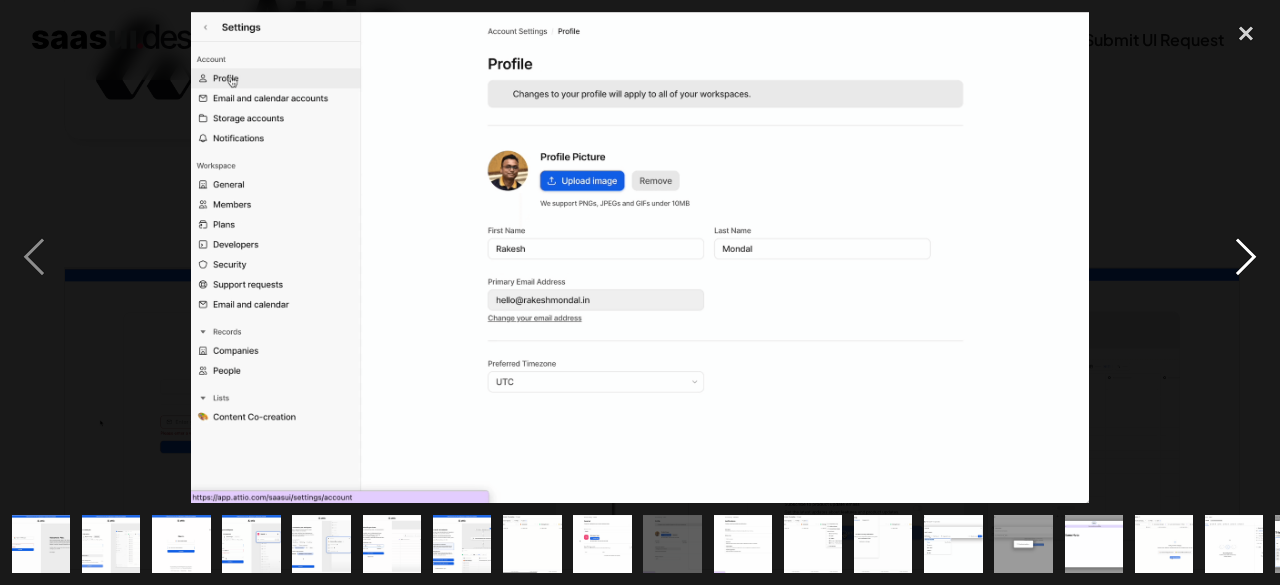 click at bounding box center (1246, 257) 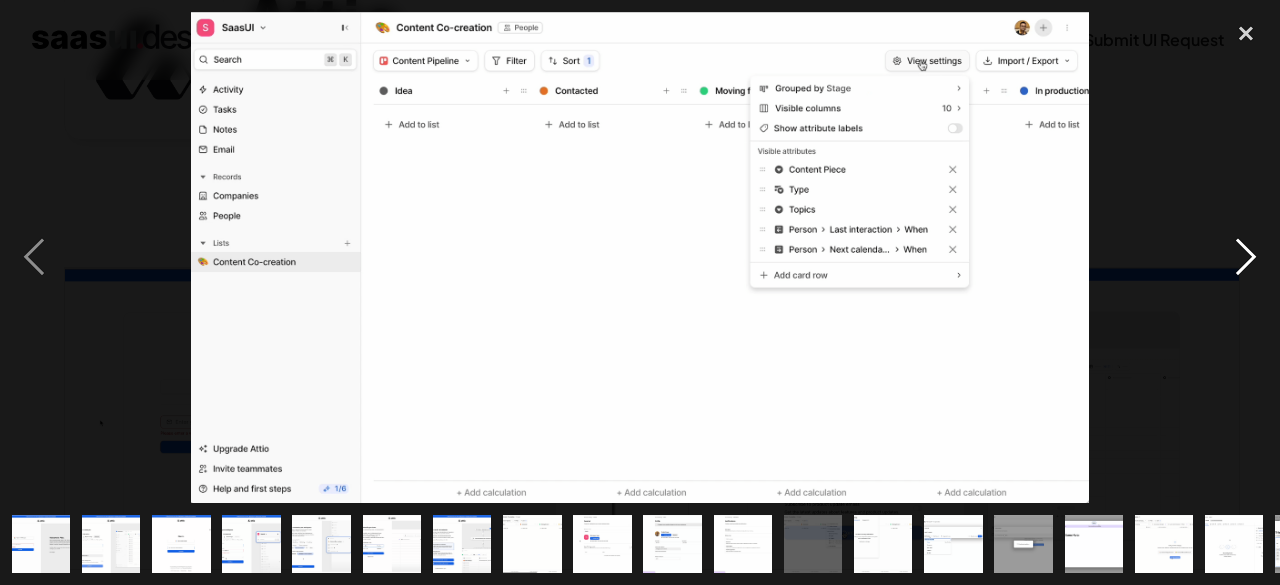 click at bounding box center [1246, 257] 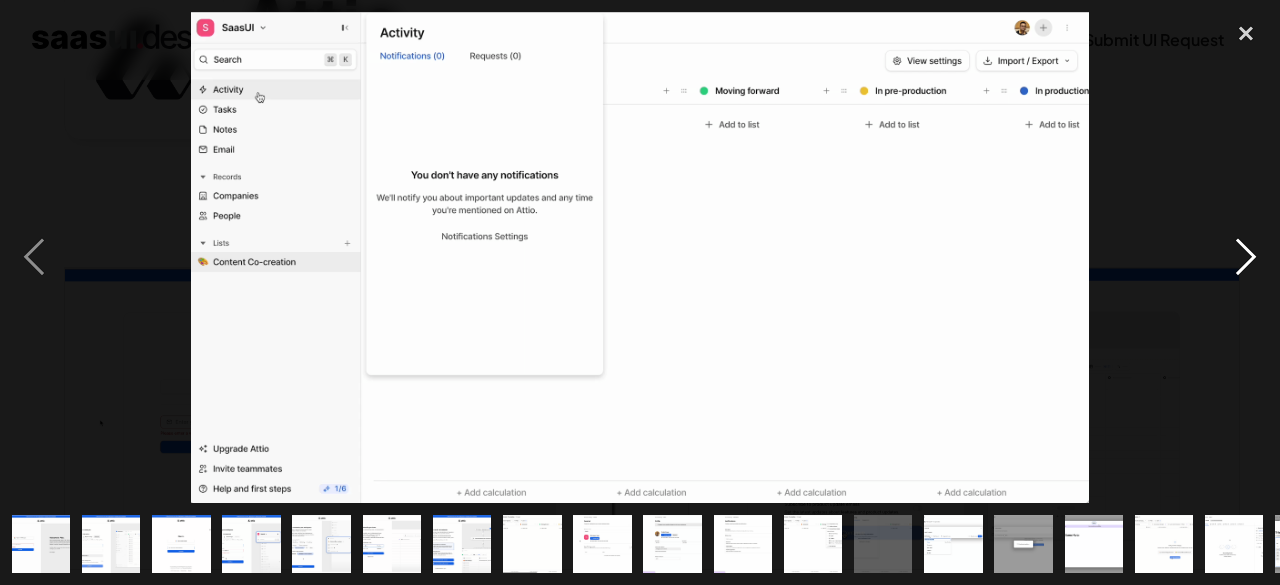 click at bounding box center (1246, 257) 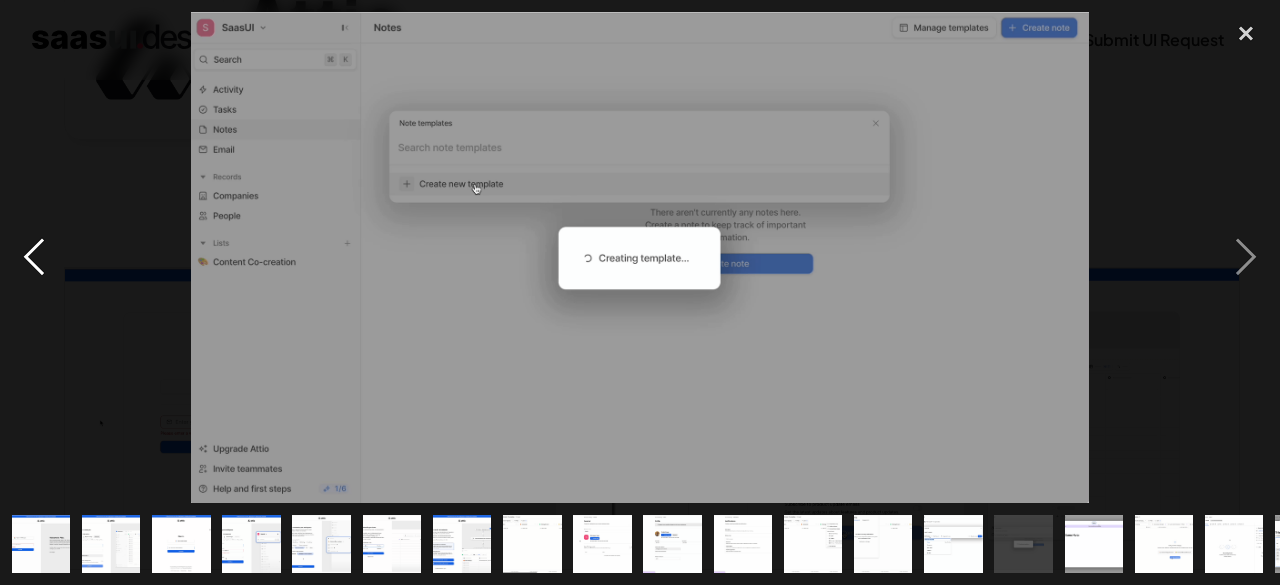 click at bounding box center (34, 257) 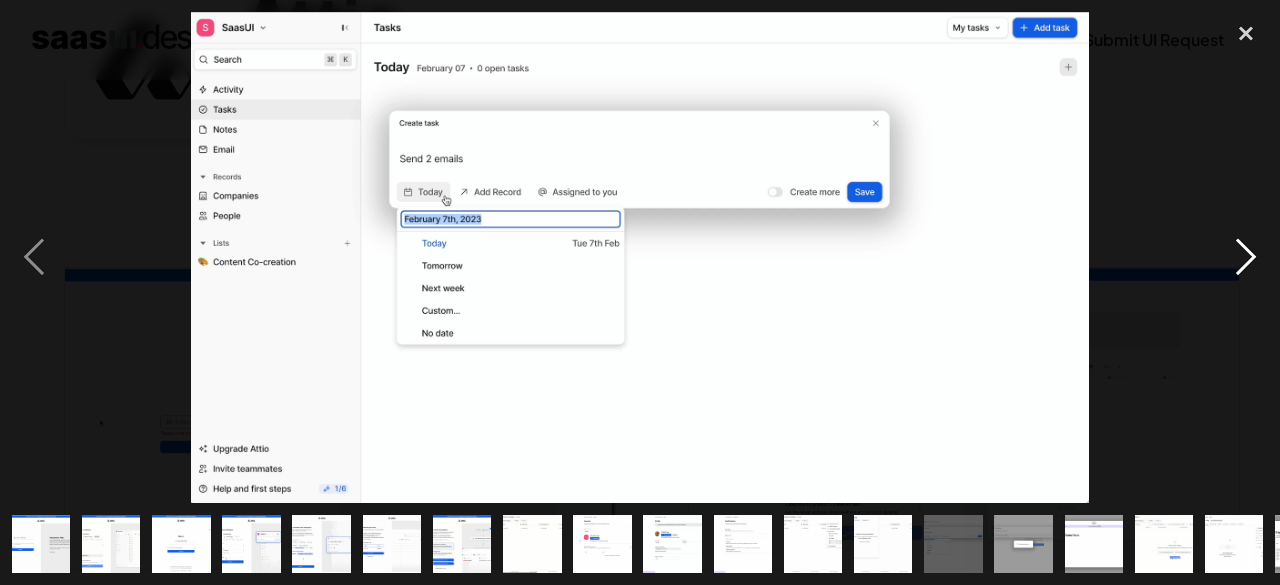 click at bounding box center (1246, 257) 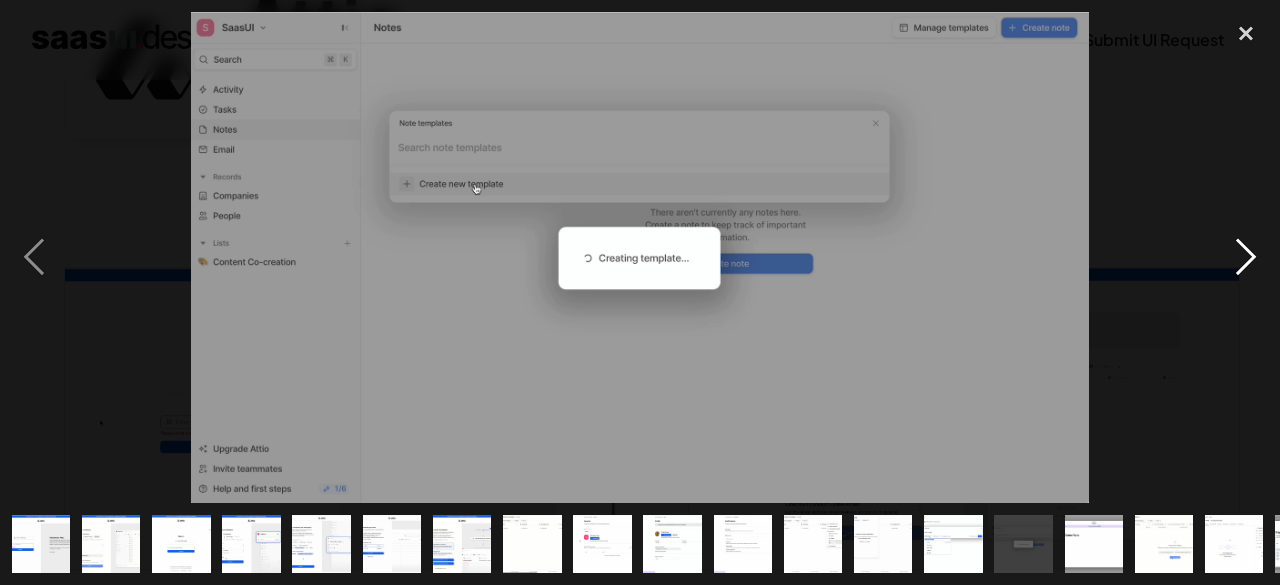click at bounding box center (1246, 257) 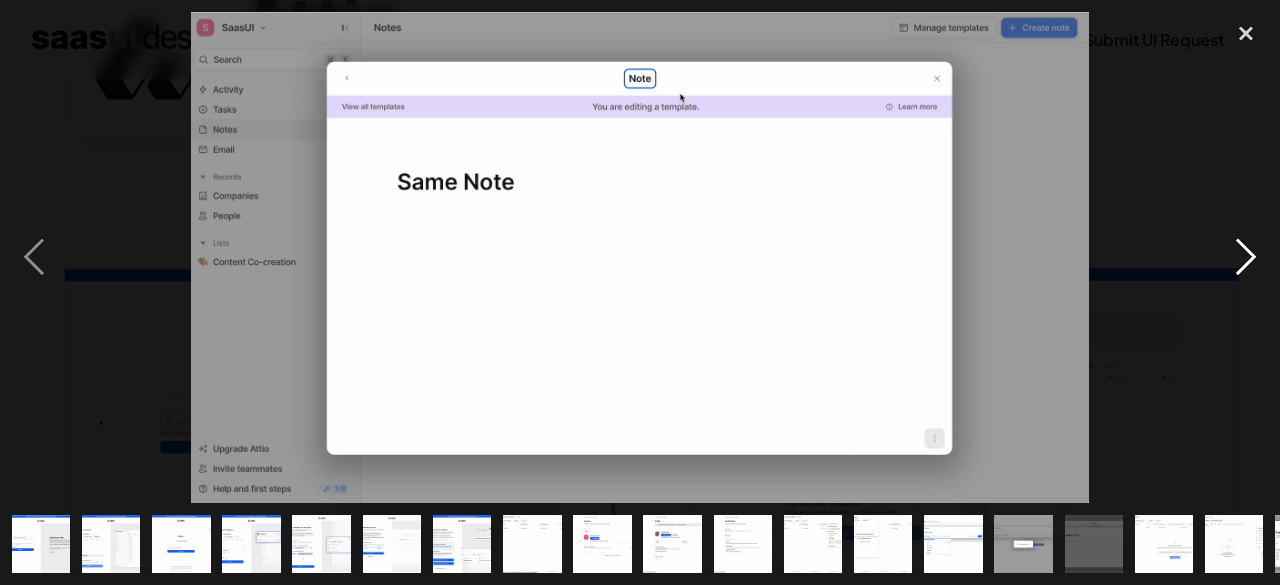 click at bounding box center (1246, 257) 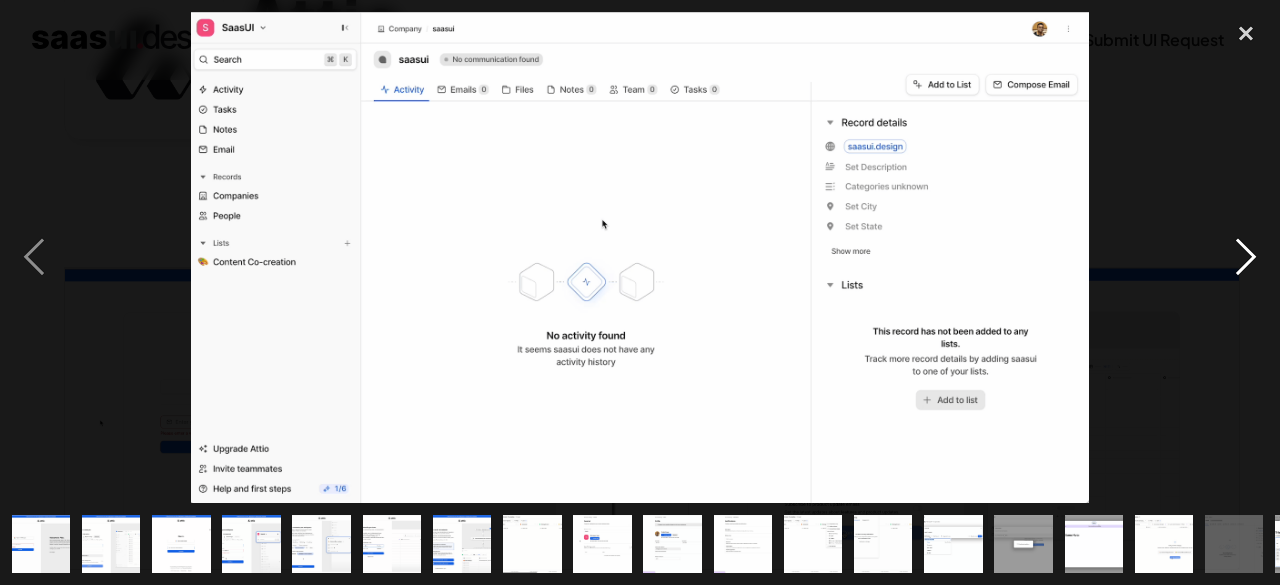 click at bounding box center (1246, 257) 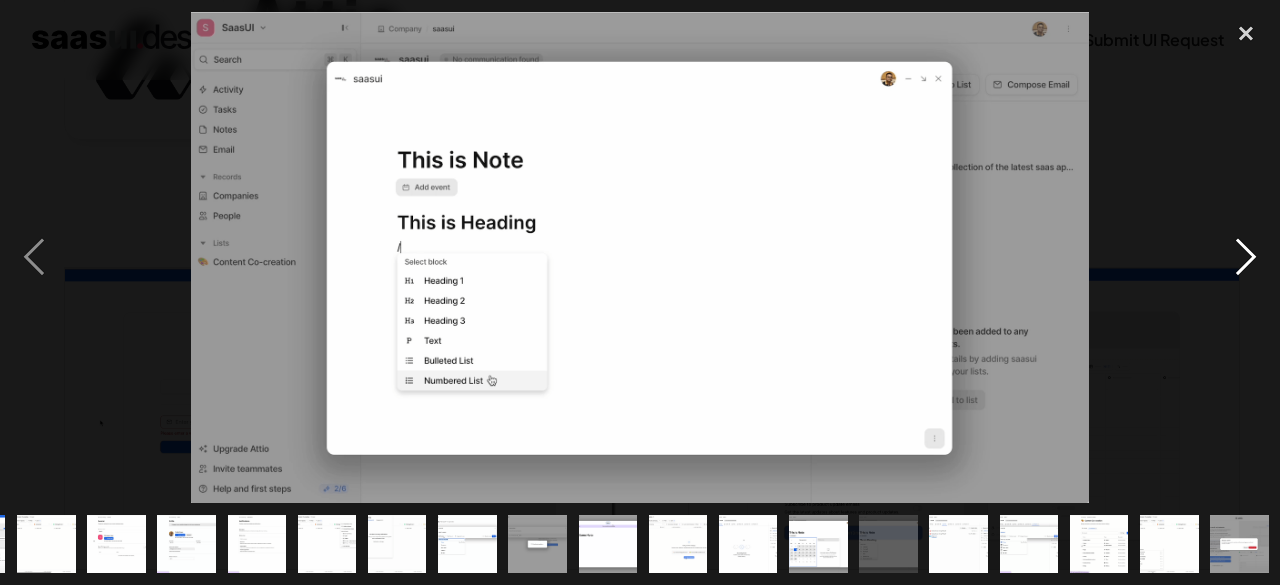 scroll, scrollTop: 0, scrollLeft: 487, axis: horizontal 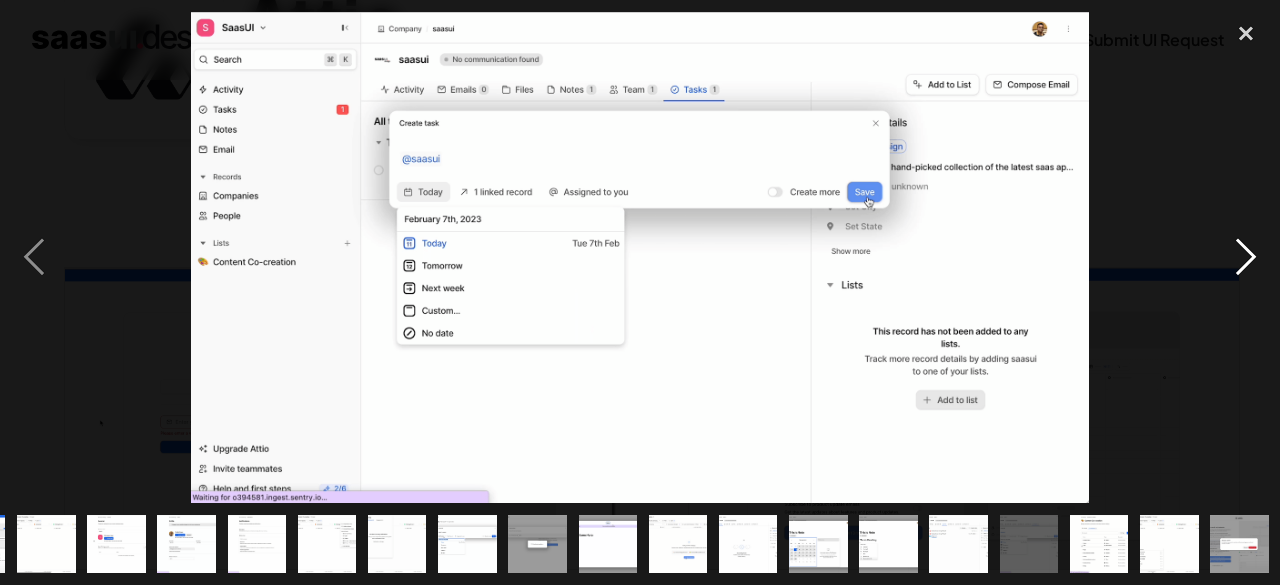 click at bounding box center [1246, 257] 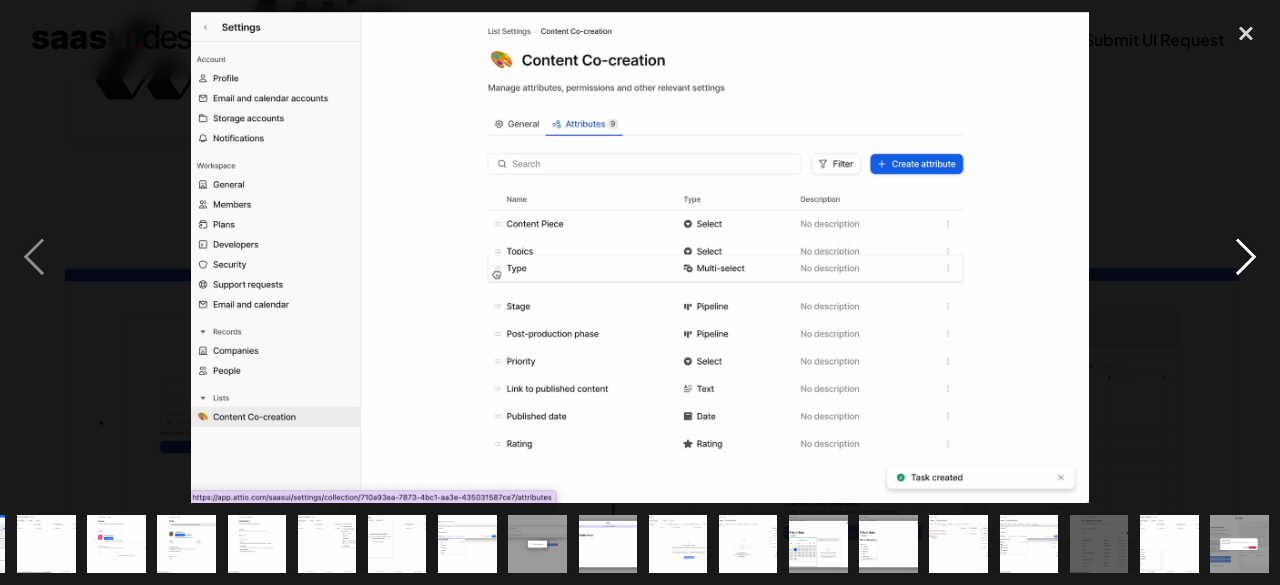 click at bounding box center [1246, 257] 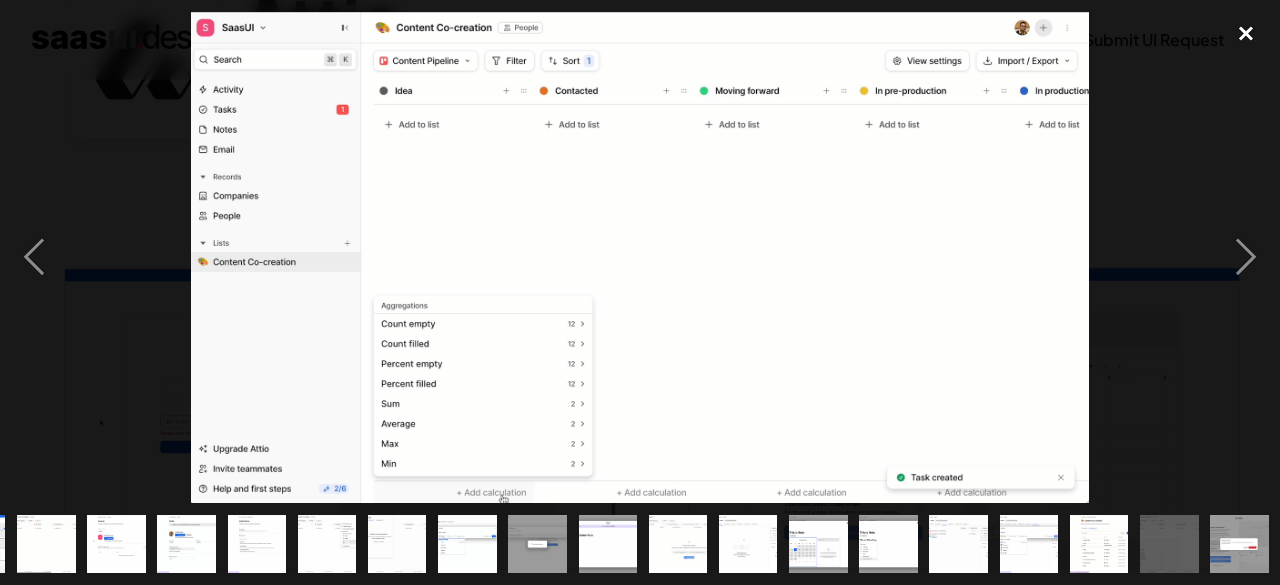 click at bounding box center [1246, 34] 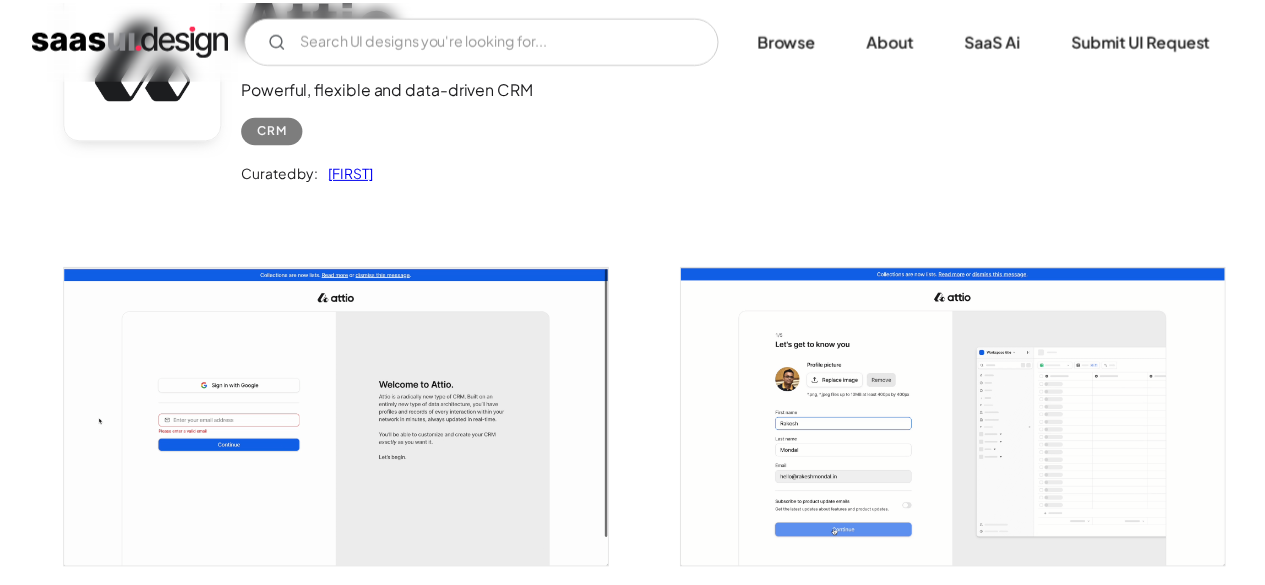 scroll, scrollTop: 500, scrollLeft: 0, axis: vertical 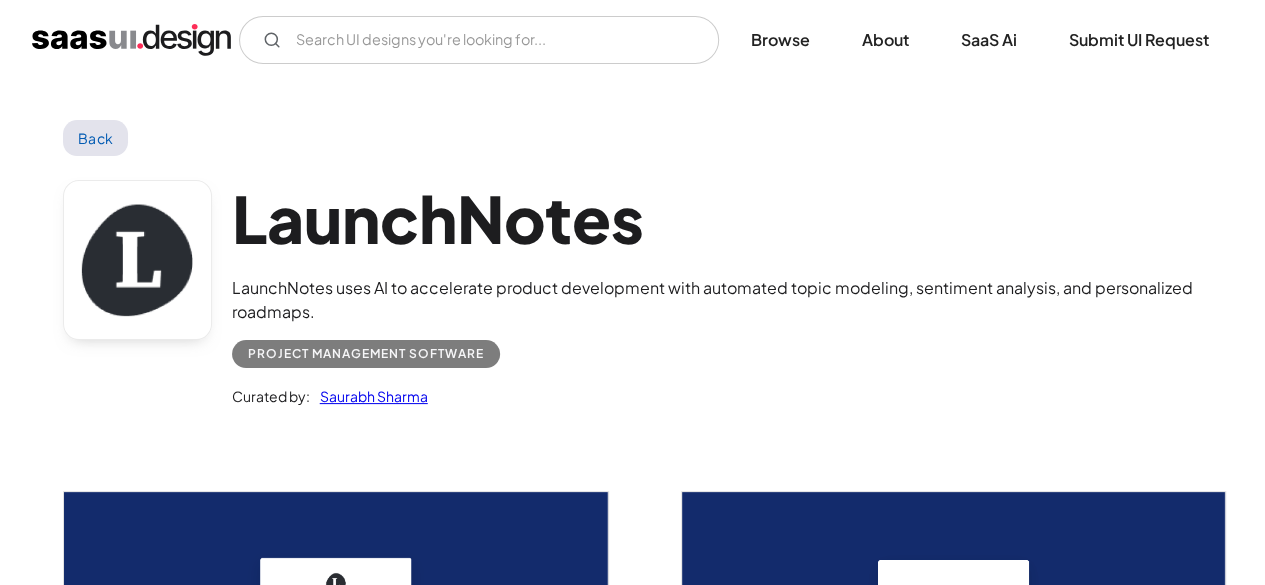 click on "Back" at bounding box center (95, 138) 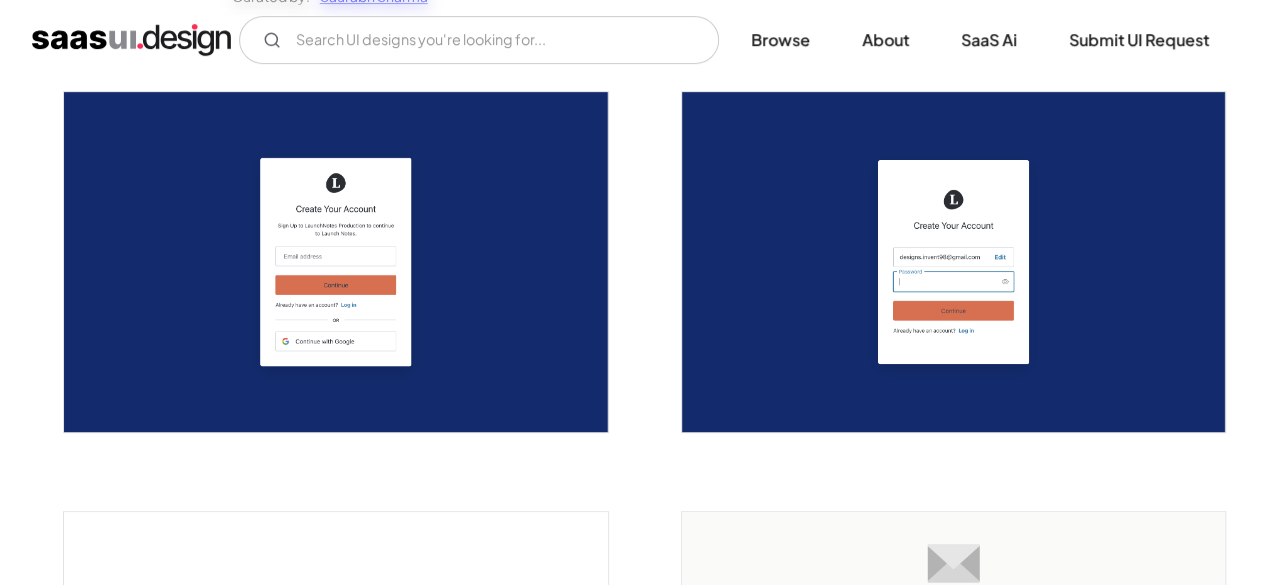 scroll, scrollTop: 0, scrollLeft: 0, axis: both 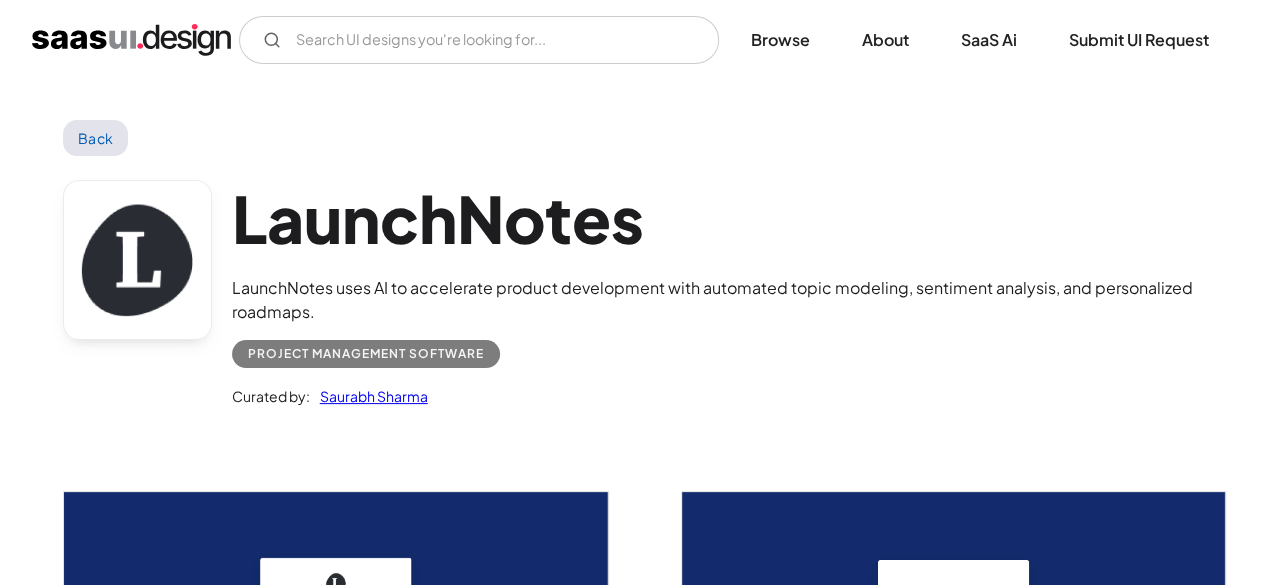click on "Back" at bounding box center (95, 138) 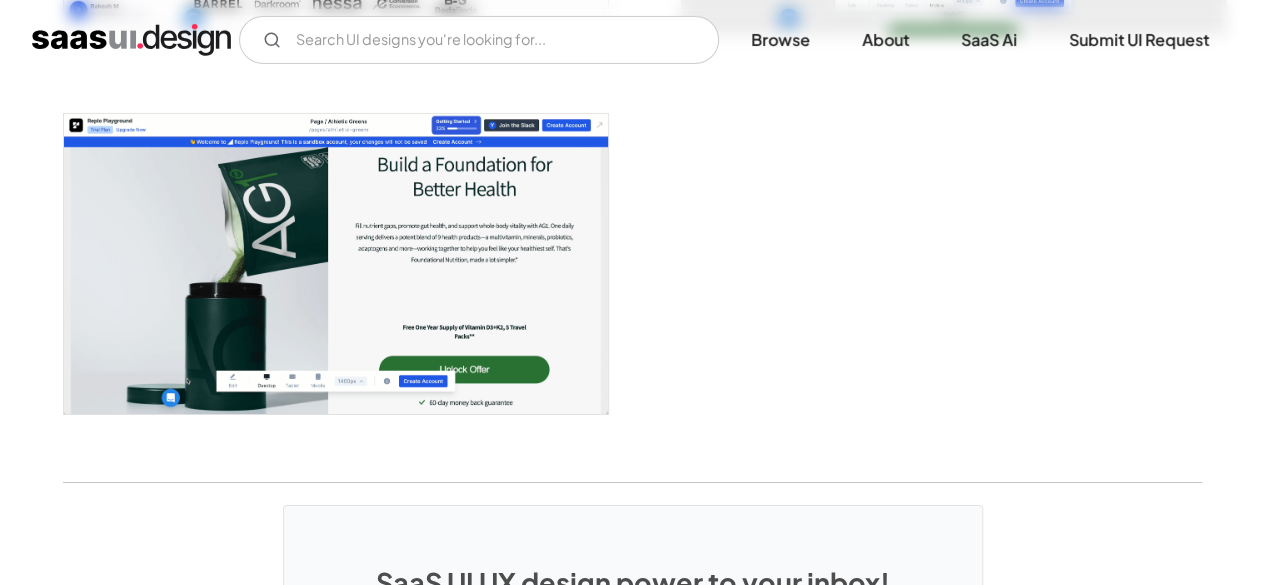 scroll, scrollTop: 3292, scrollLeft: 0, axis: vertical 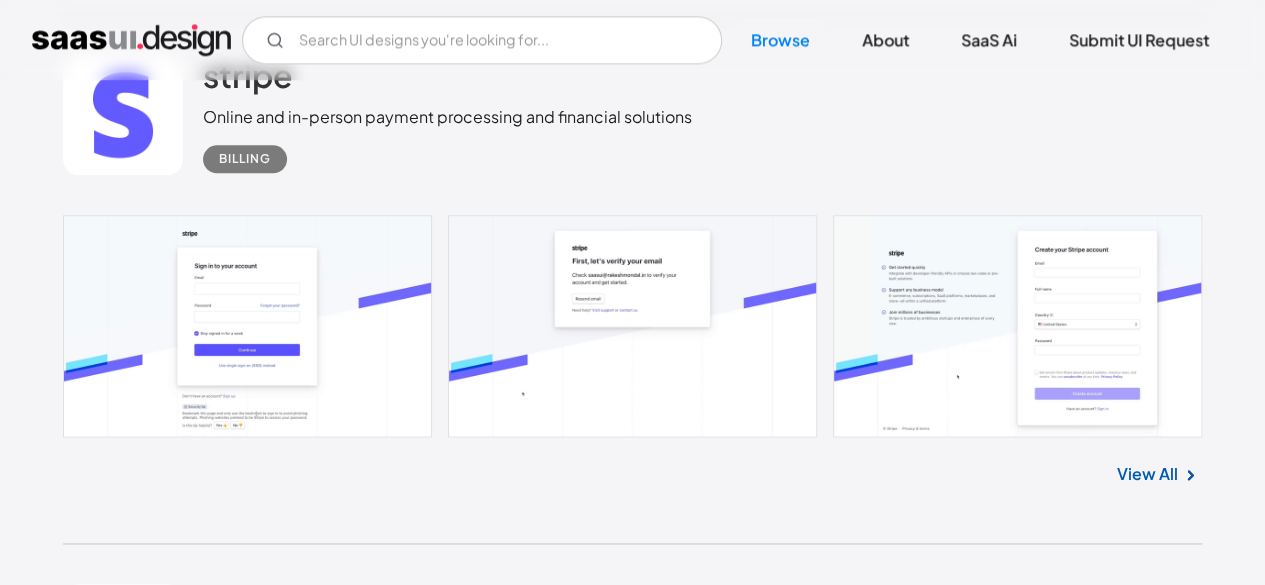 click on "View All" at bounding box center [1147, 15476] 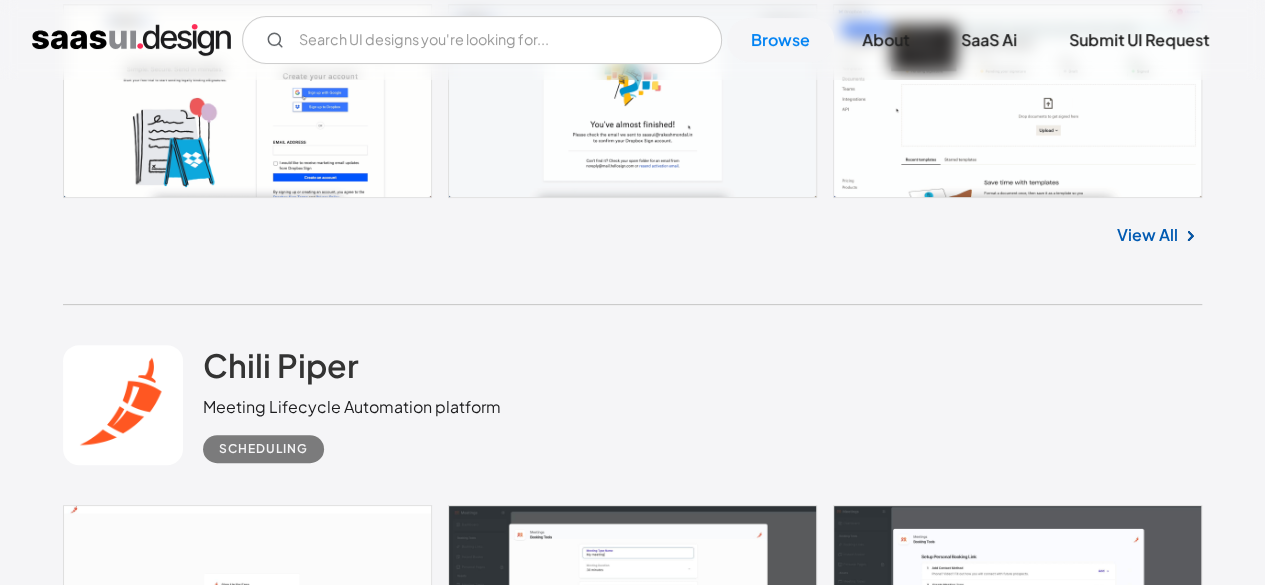 scroll, scrollTop: 37960, scrollLeft: 0, axis: vertical 